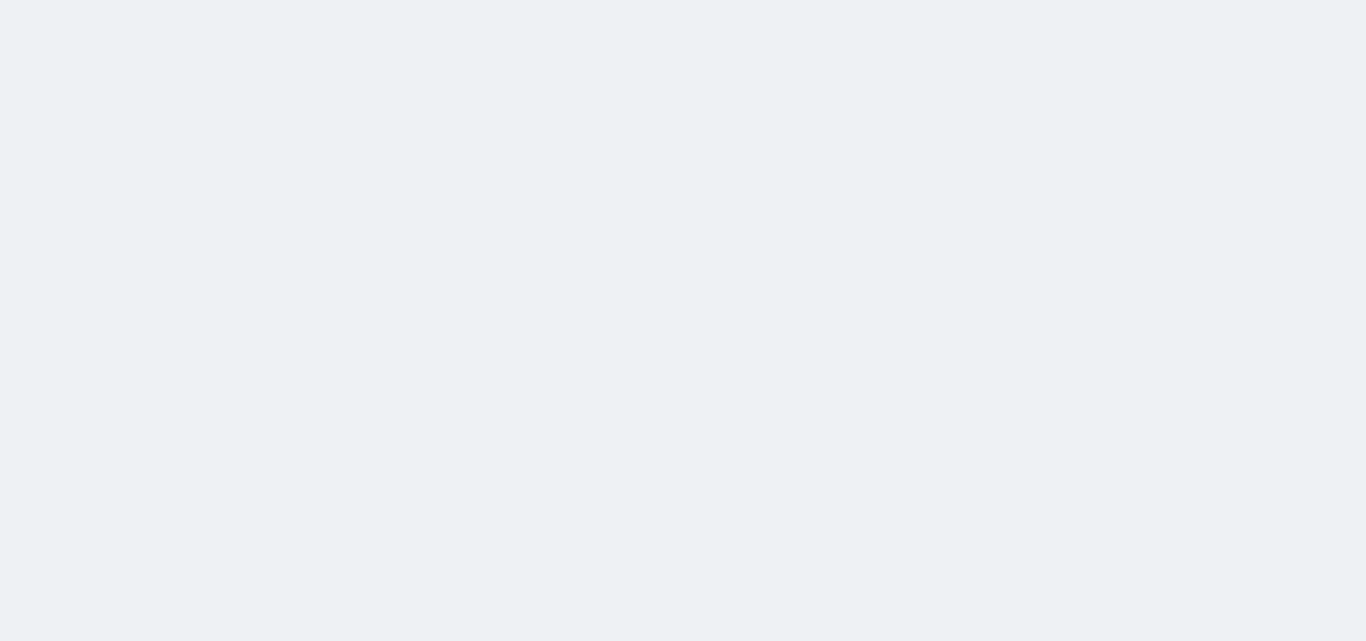 scroll, scrollTop: 0, scrollLeft: 0, axis: both 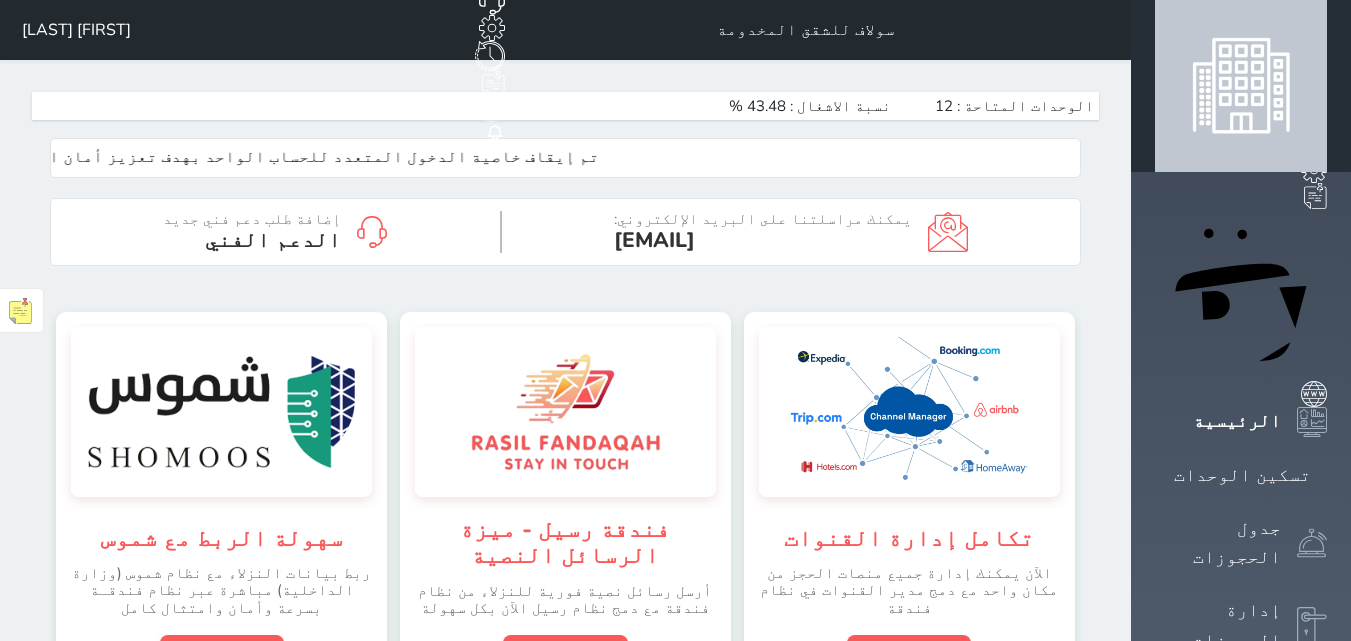 click on "[FIRST] [LAST]" at bounding box center (67, 30) 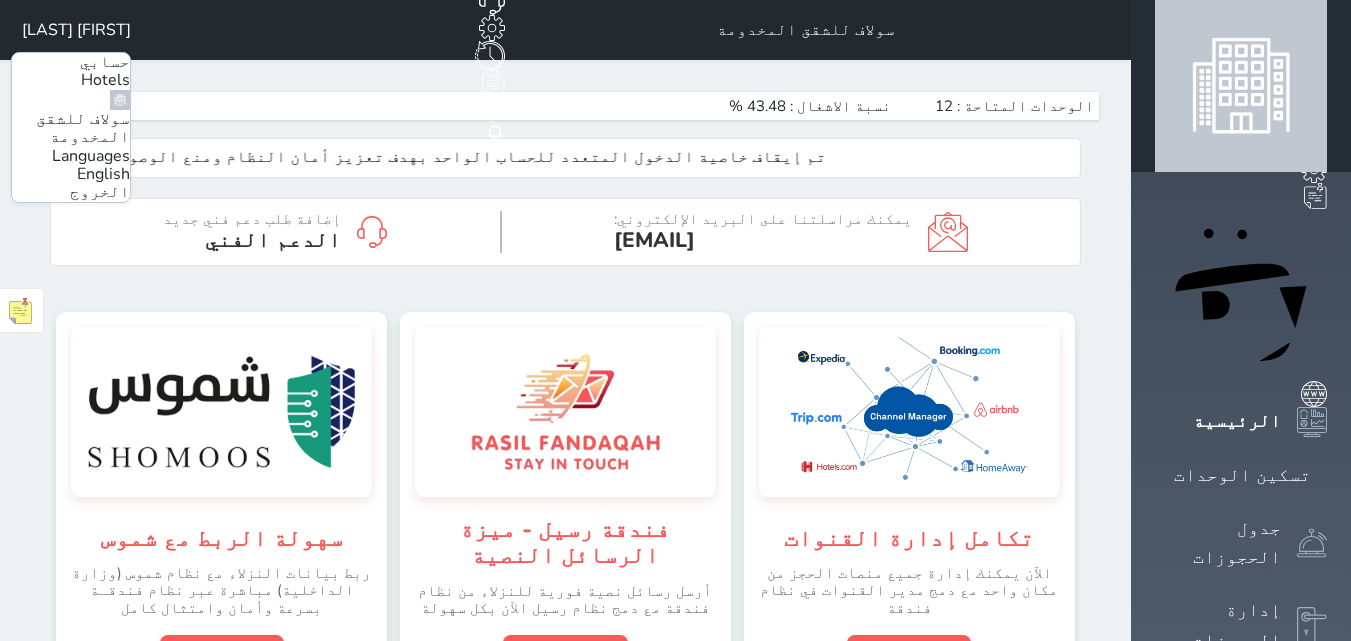 click on "[FIRST] [LAST]" at bounding box center (67, 30) 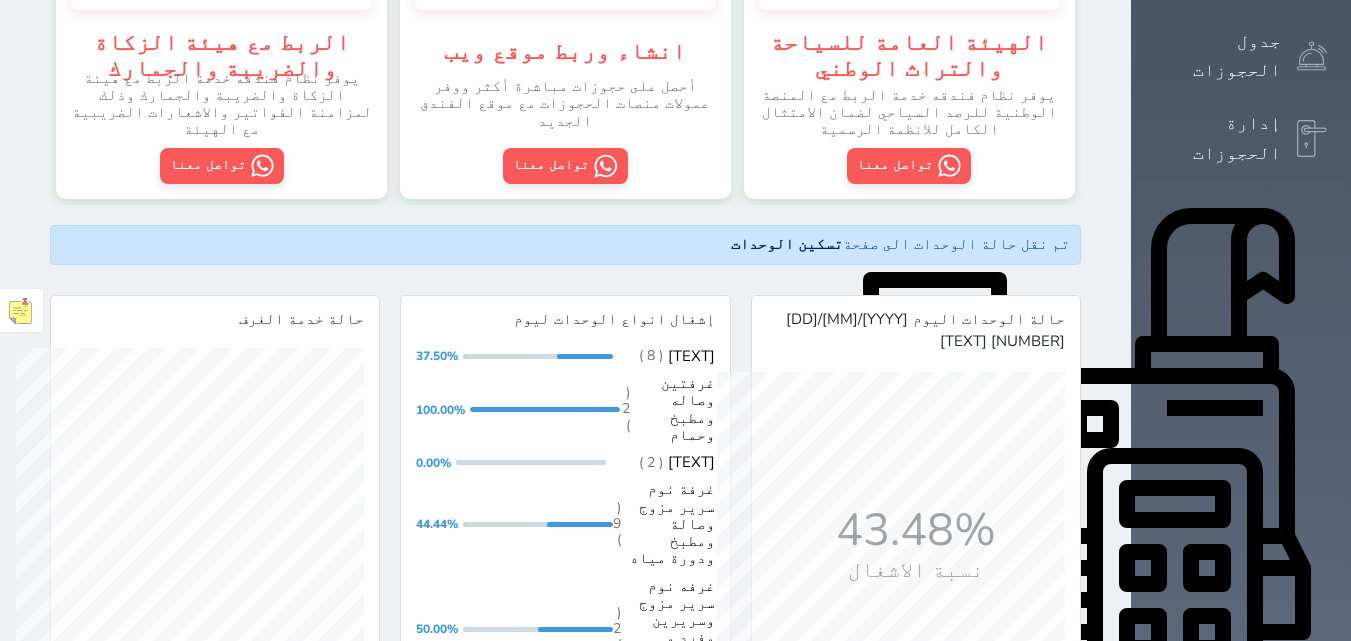 scroll, scrollTop: 500, scrollLeft: 0, axis: vertical 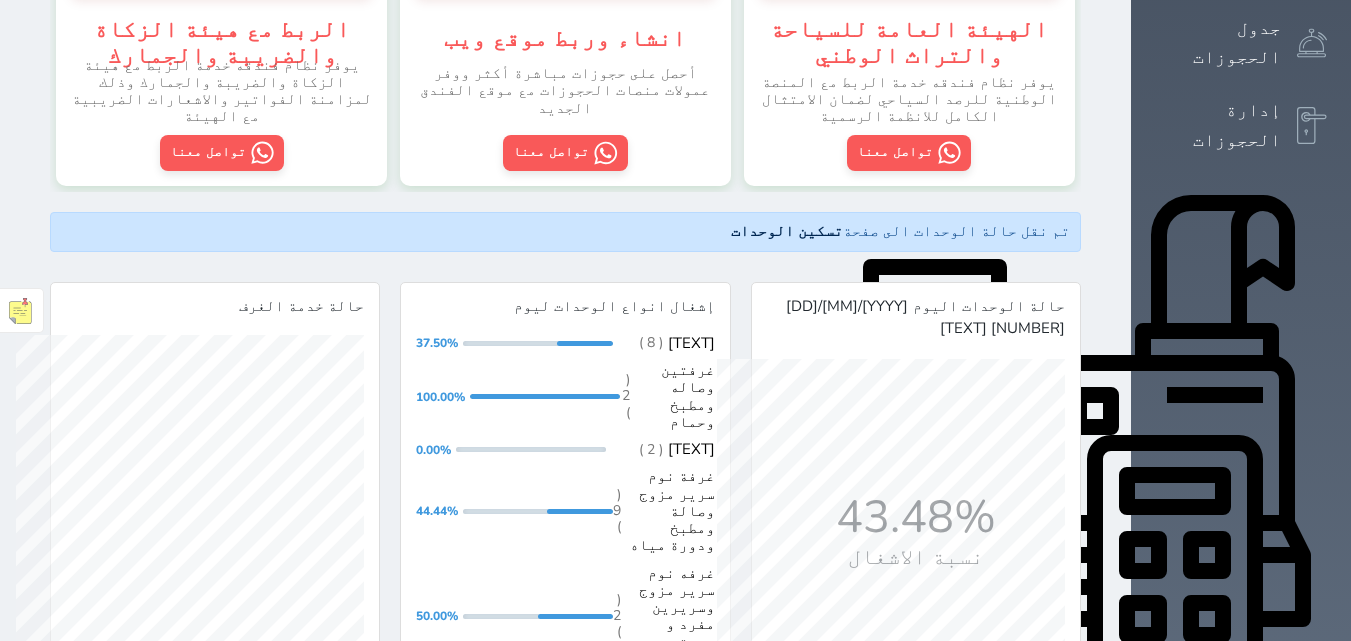 click on "الإعدادات" at bounding box center (1241, 1080) 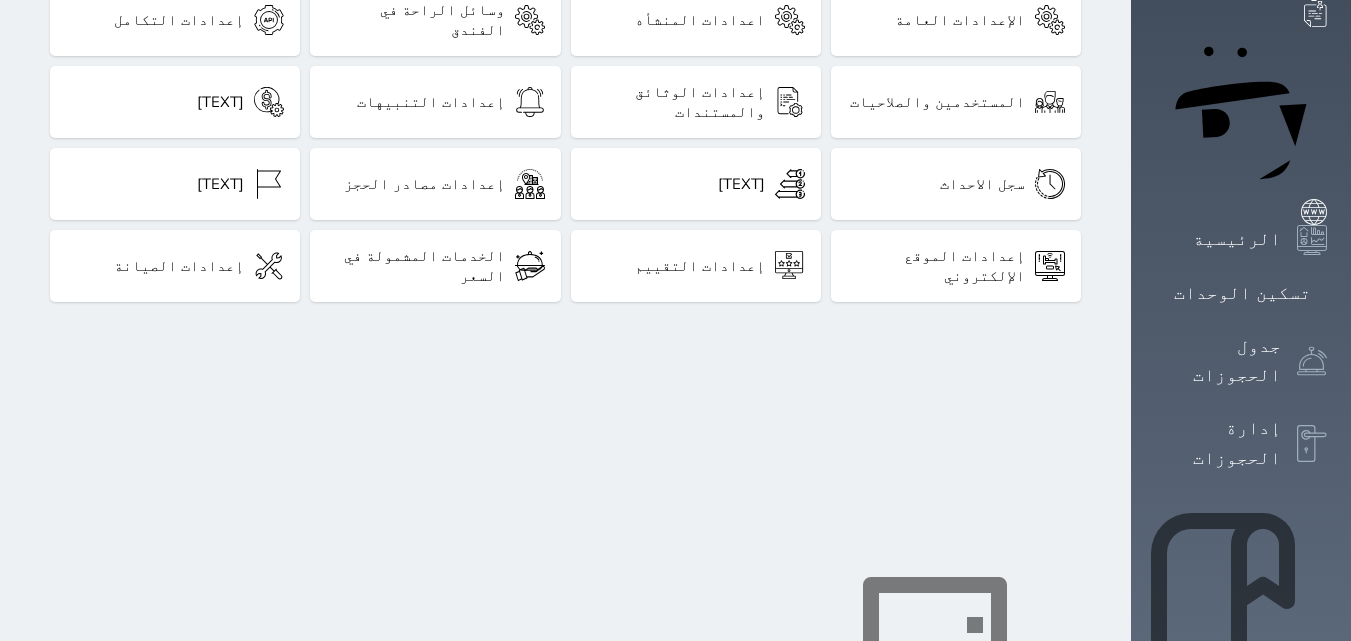 scroll, scrollTop: 300, scrollLeft: 0, axis: vertical 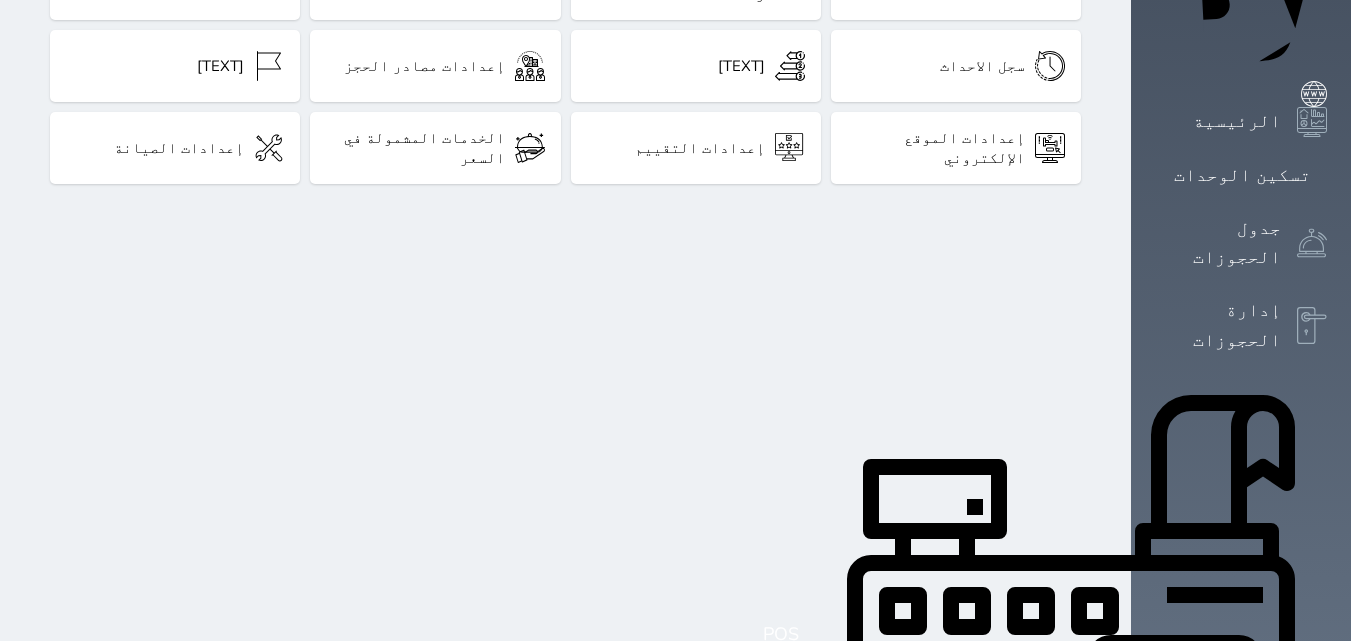 click 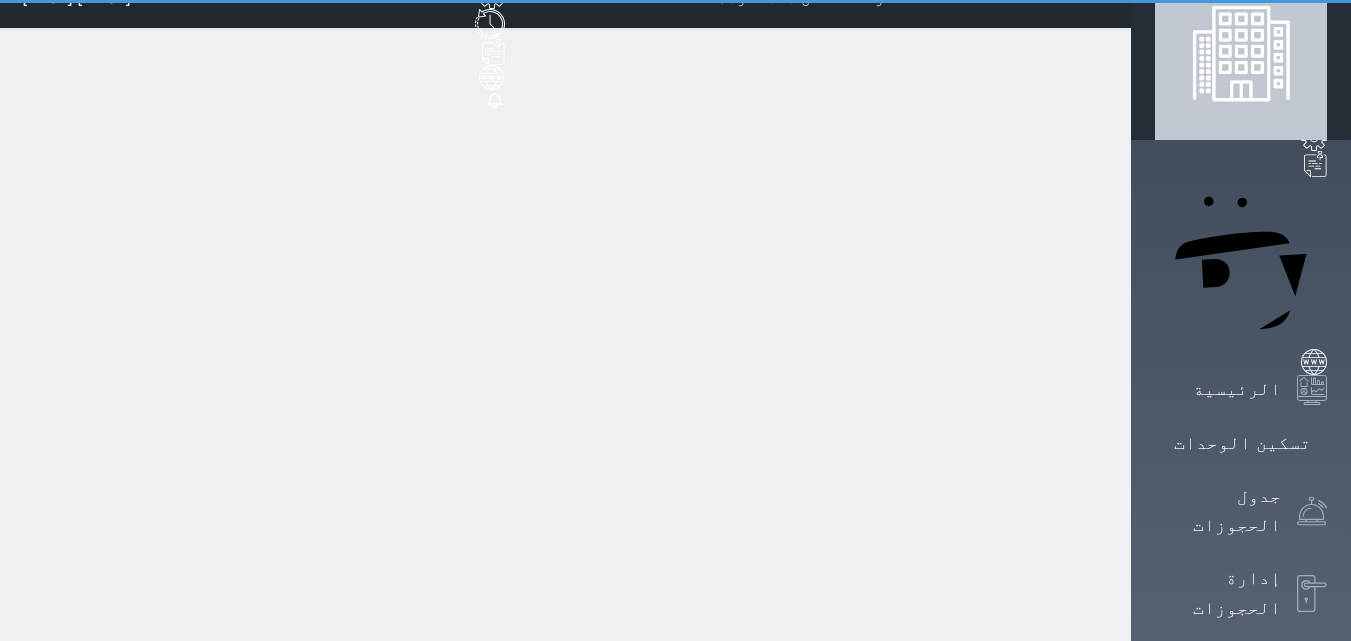 scroll, scrollTop: 0, scrollLeft: 0, axis: both 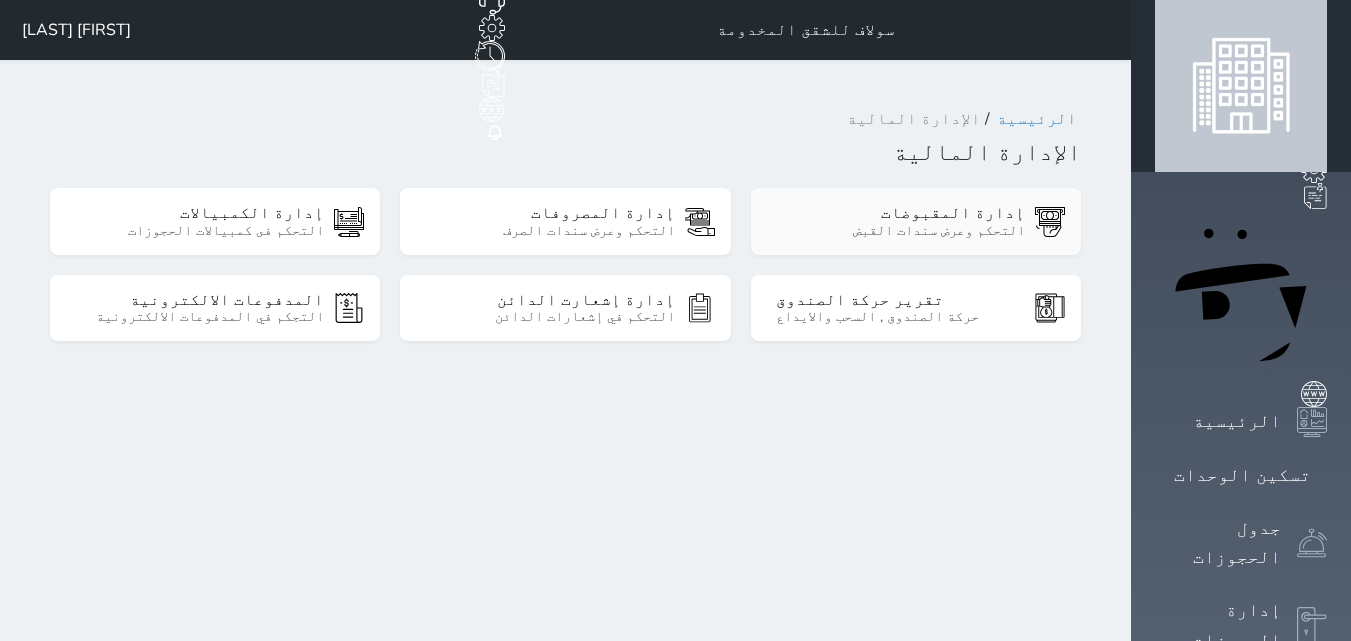 click on "إدارة المقبوضات" at bounding box center [900, 213] 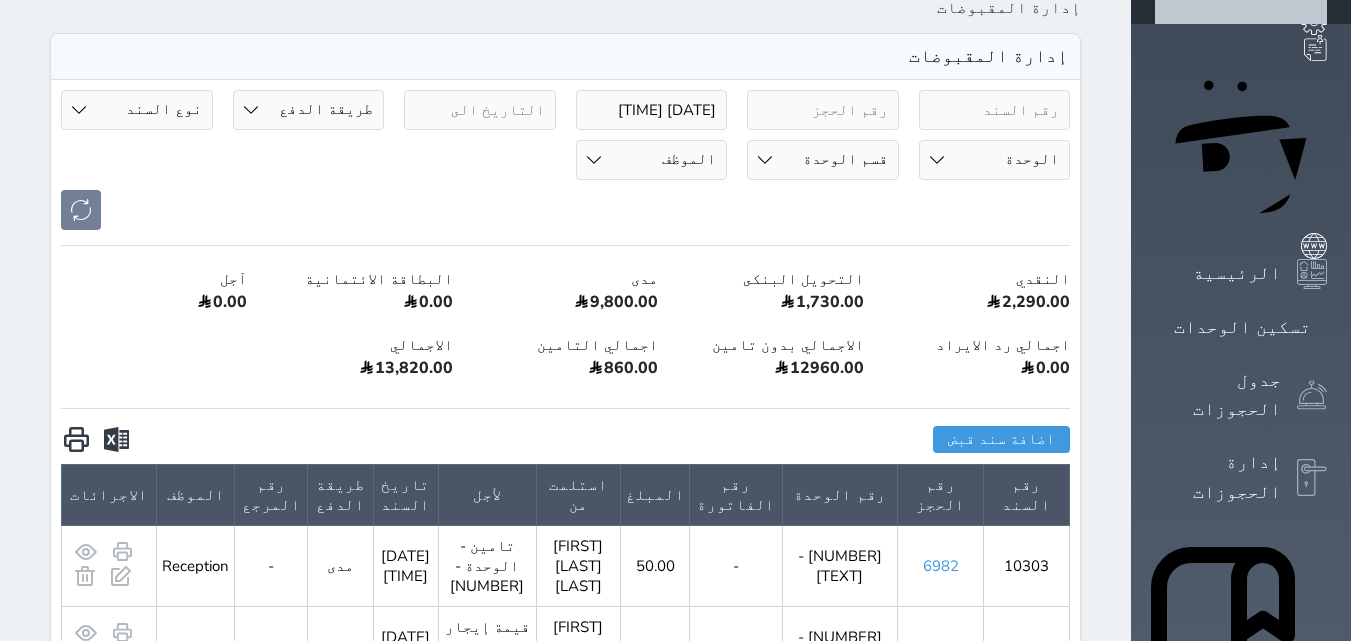 scroll, scrollTop: 0, scrollLeft: 0, axis: both 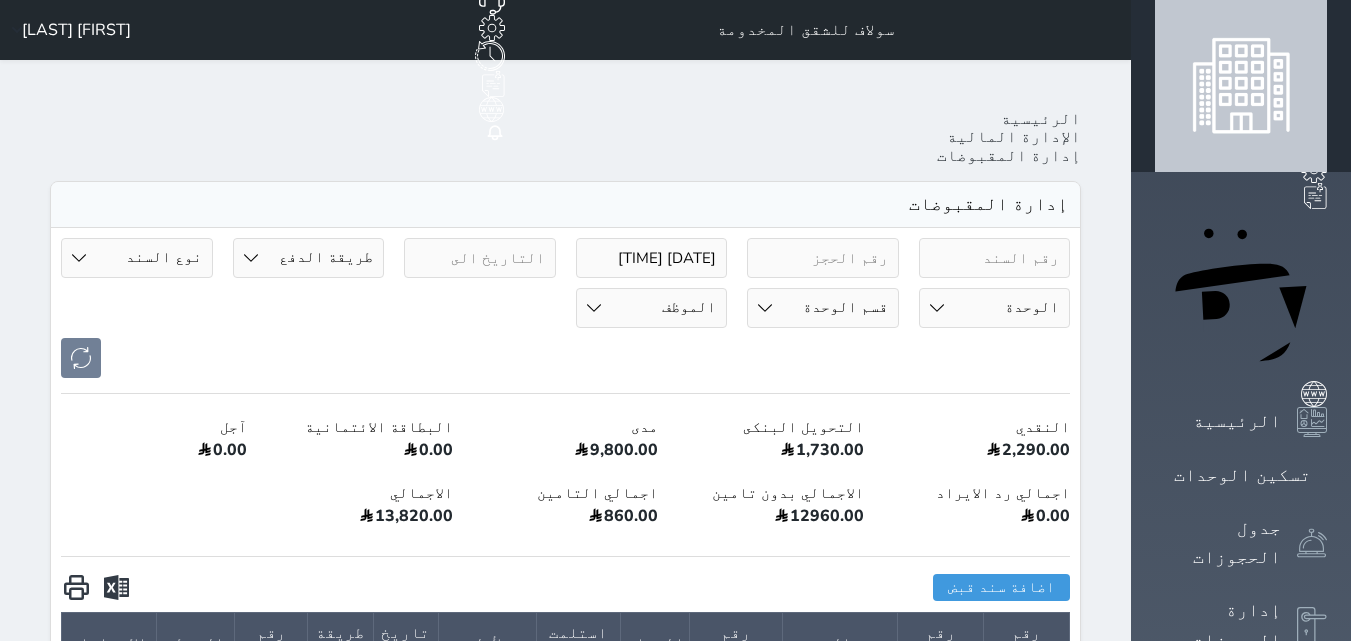 click on "[DATE] [TIME]" at bounding box center (652, 258) 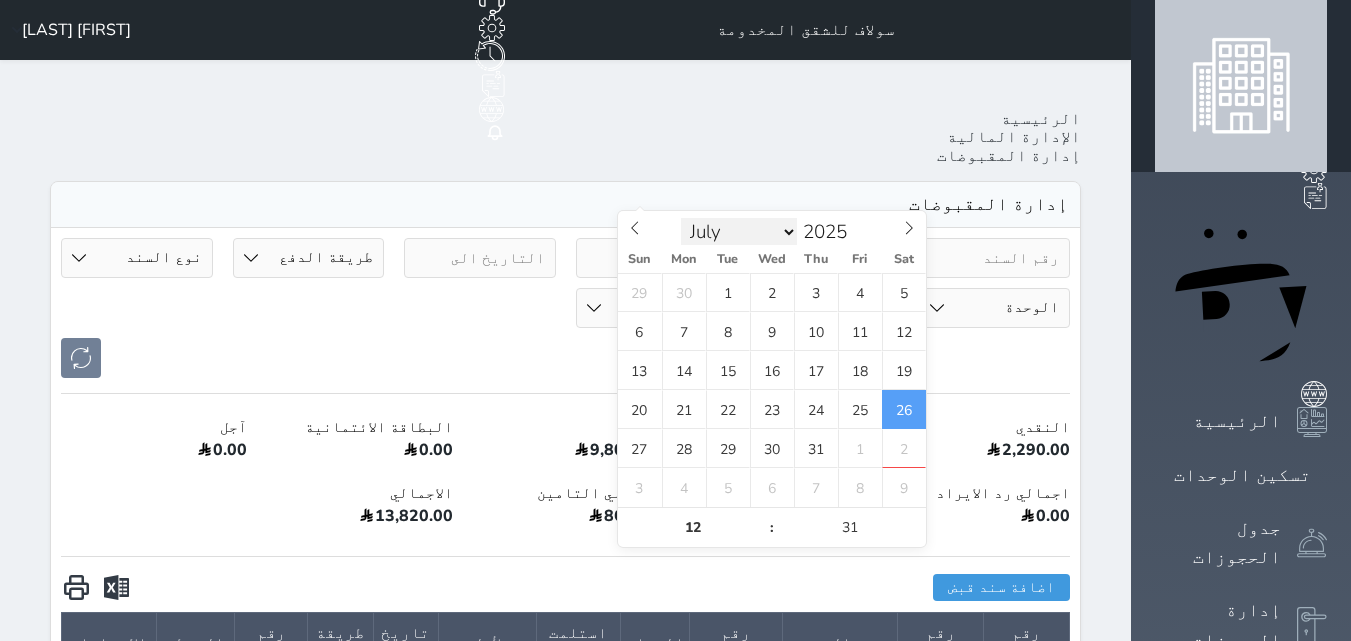 click on "January February March April May June July August September October November December" at bounding box center [739, 232] 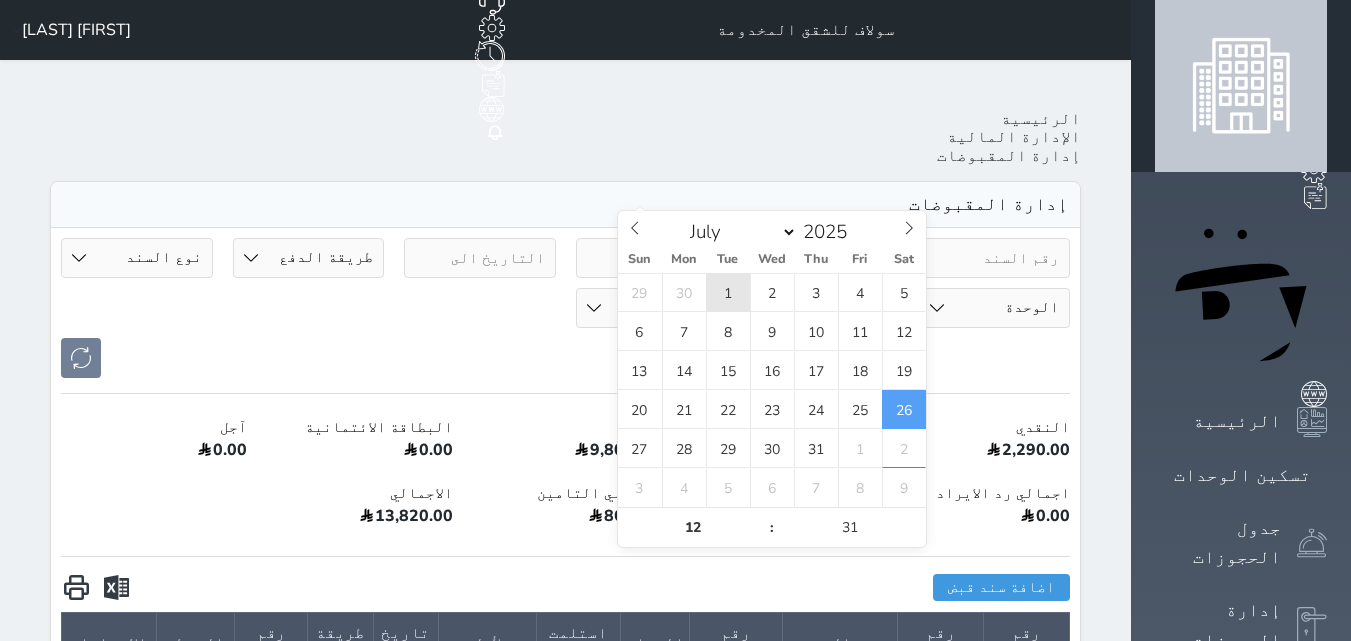 click on "1" at bounding box center [728, 292] 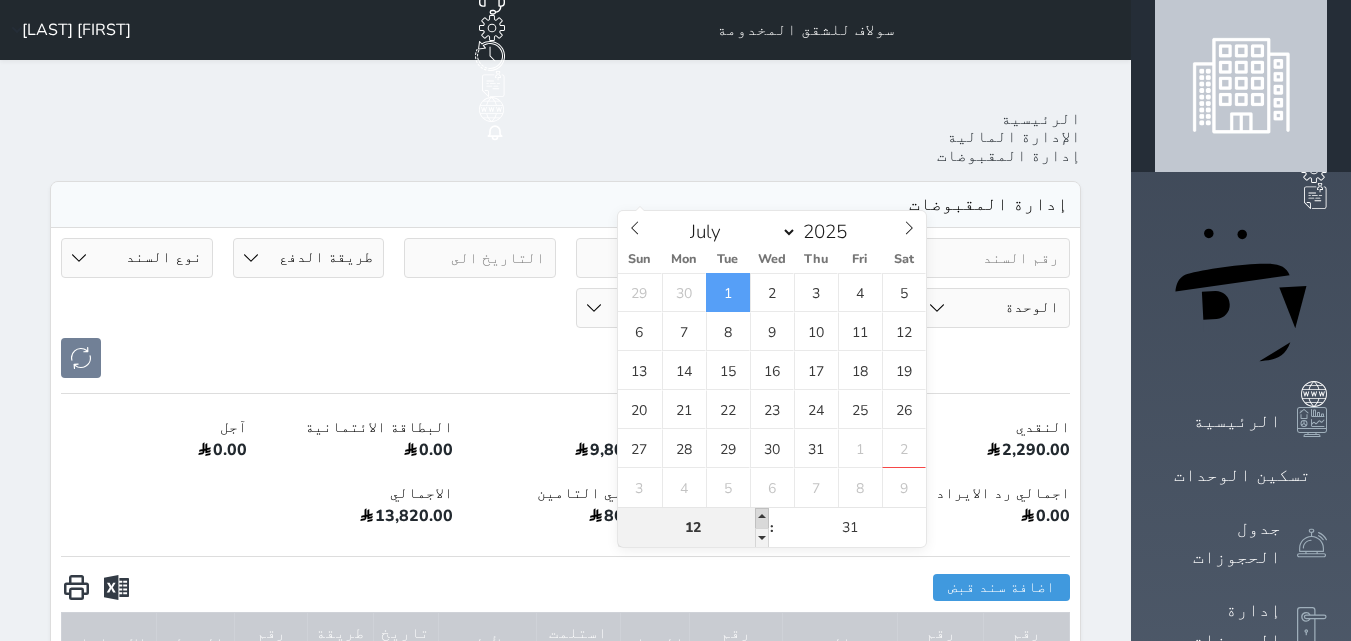 click at bounding box center (762, 518) 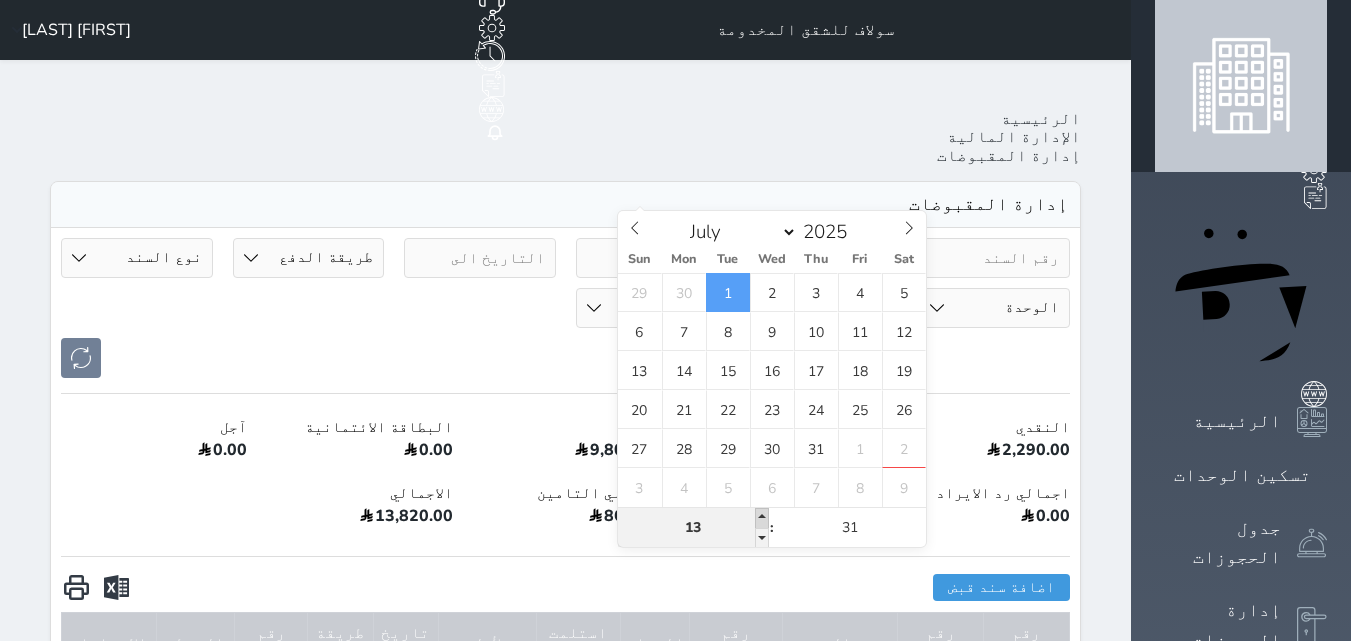click at bounding box center (762, 518) 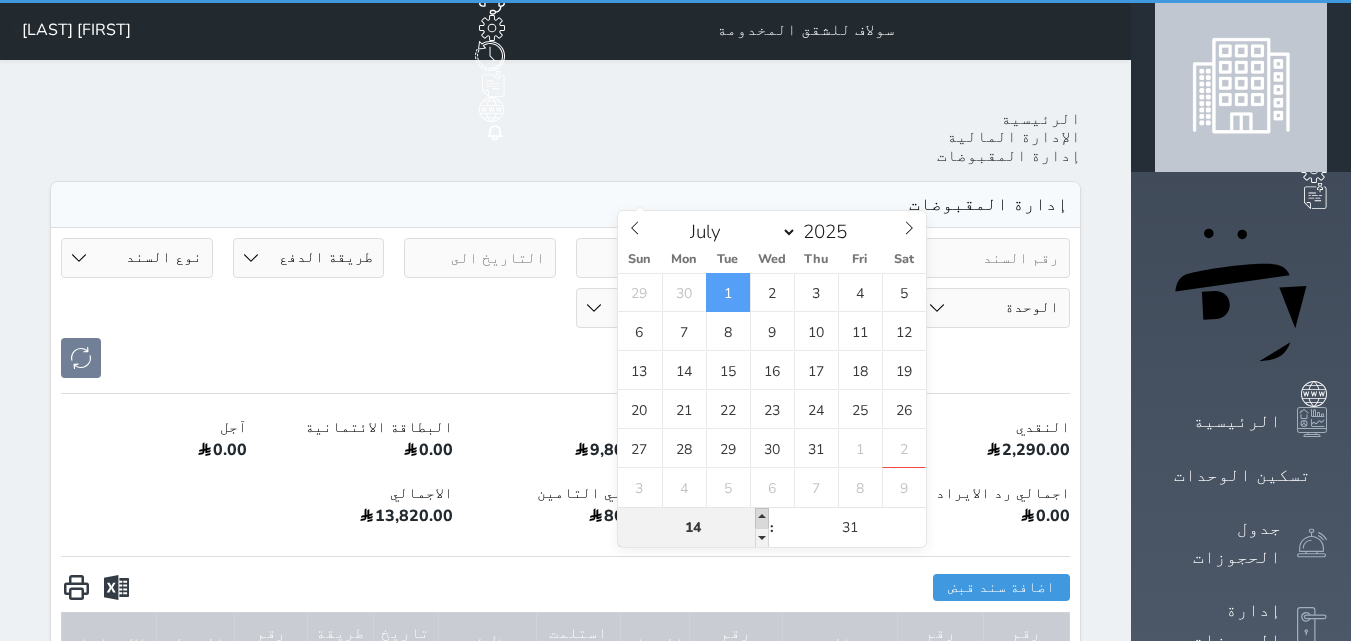 click at bounding box center (762, 518) 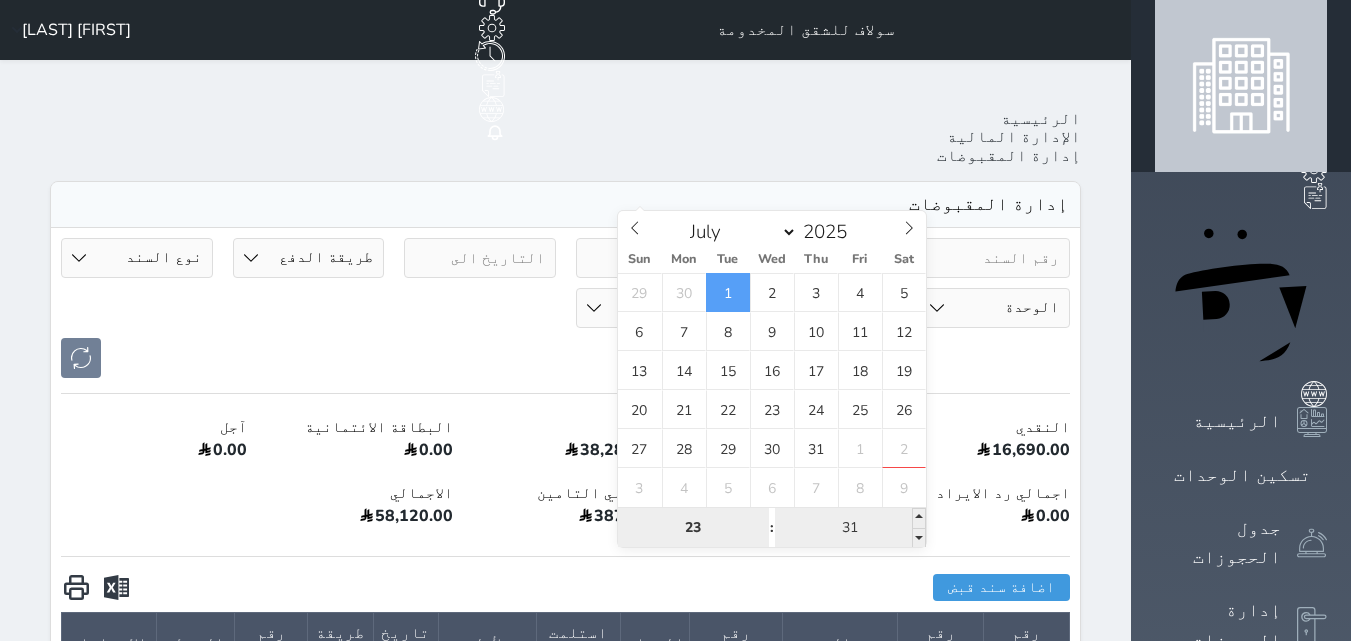 type on "23" 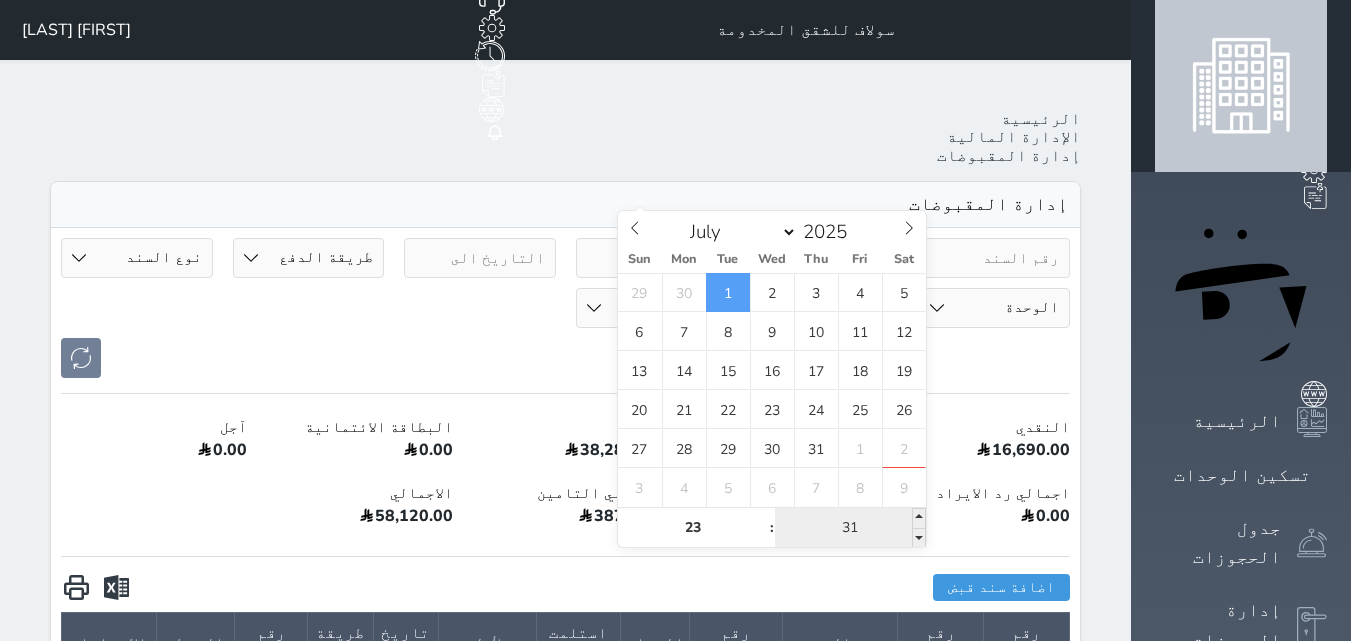type on "[DATE] [TIME]" 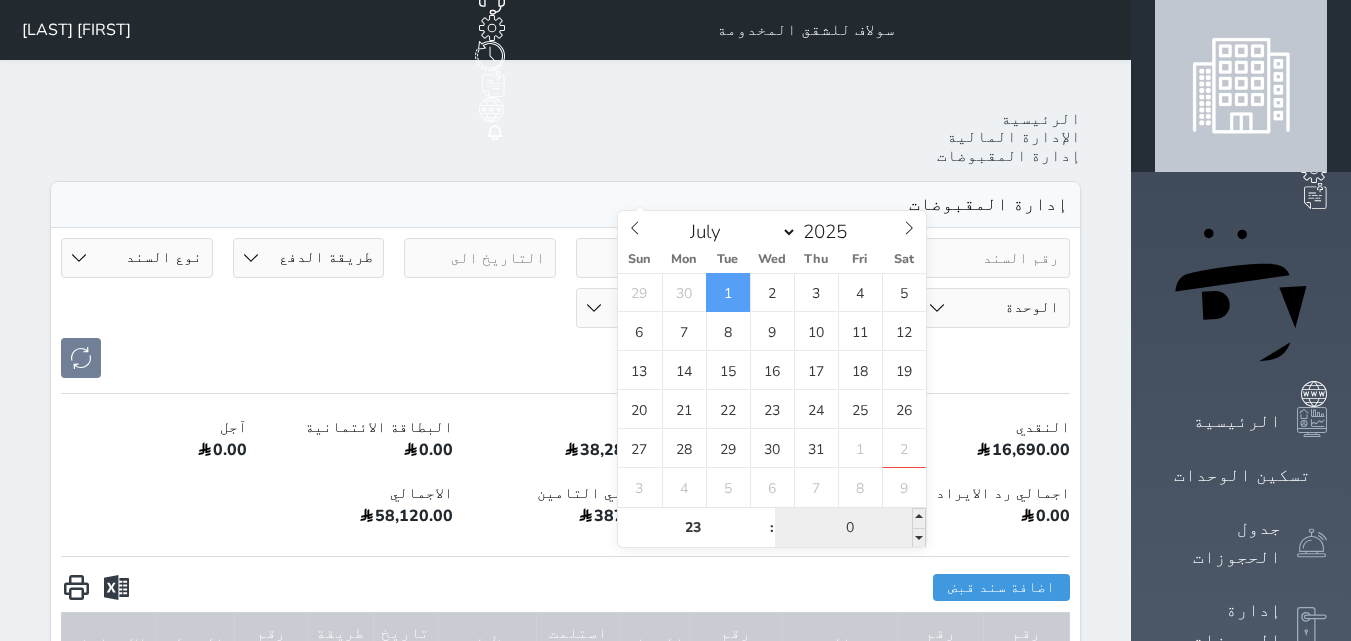 type on "00" 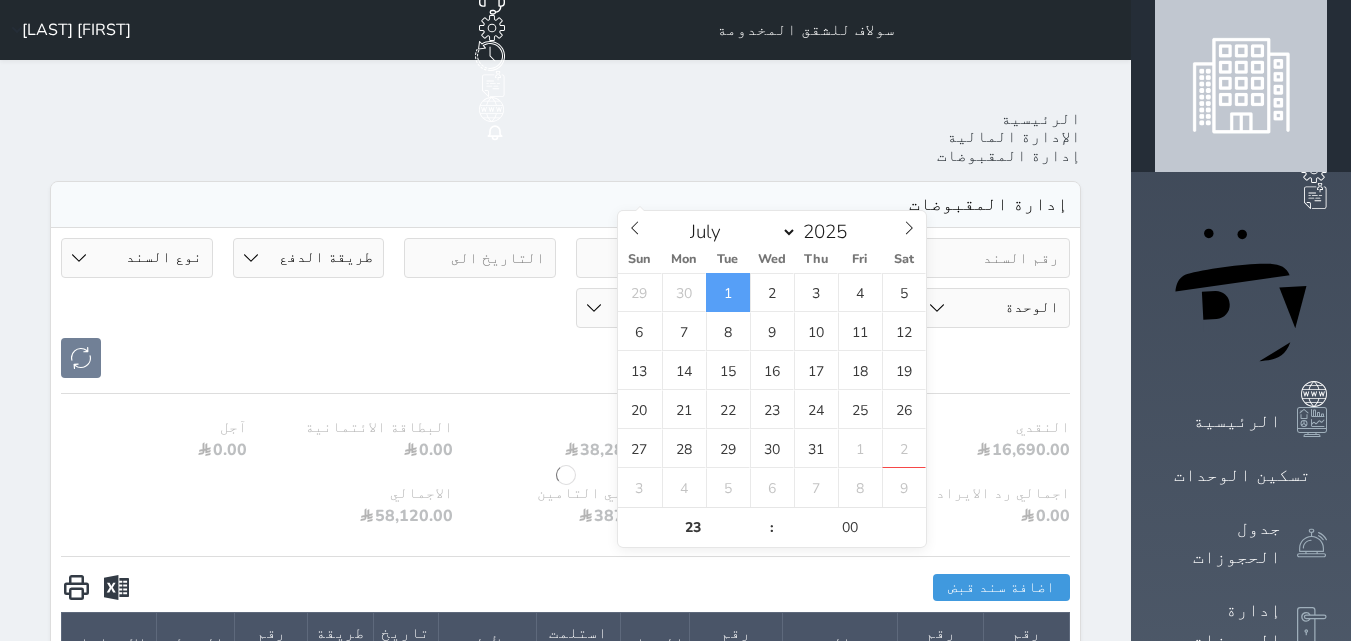 type on "[DATE] [TIME]" 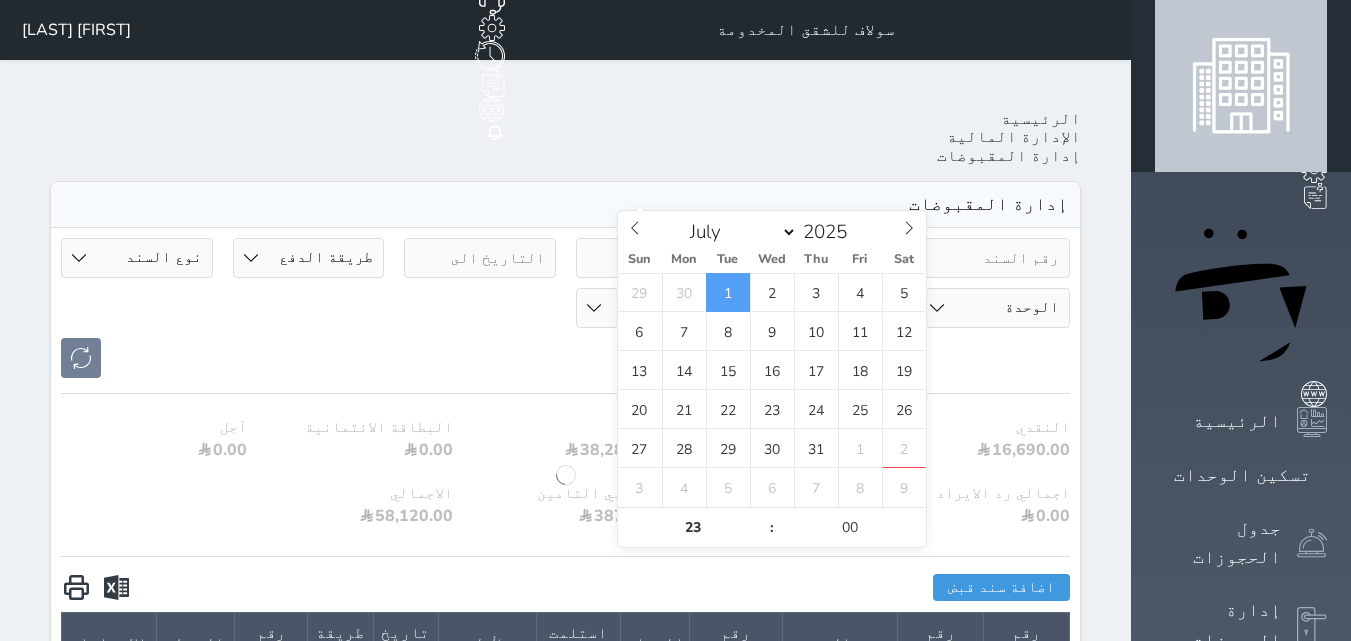 click on "[DATE] [TIME] [TEXT] [DATE] [TIME] [TEXT]" at bounding box center (565, 308) 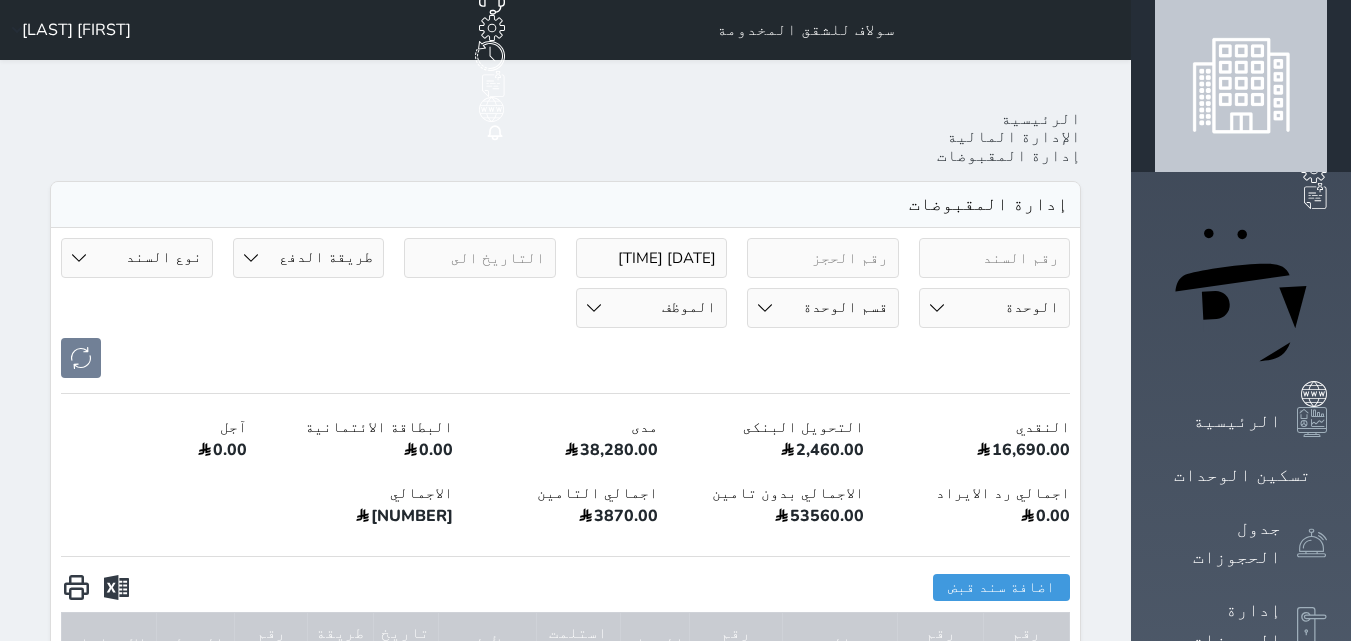 click at bounding box center (480, 258) 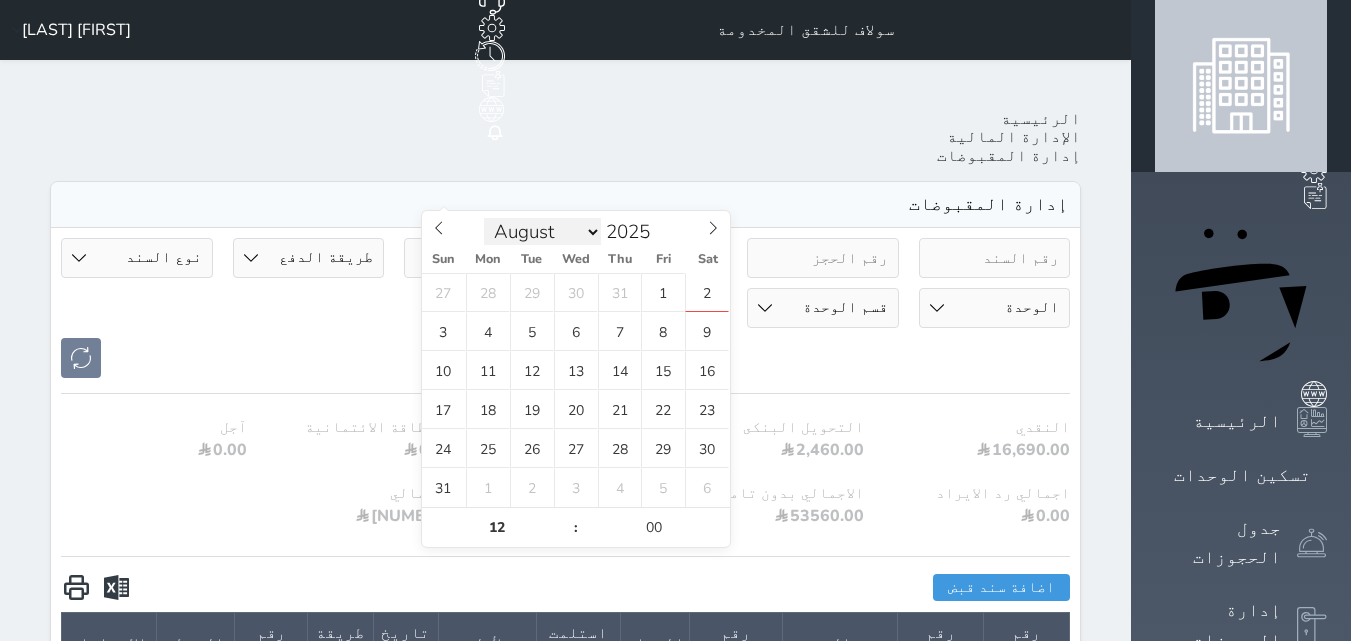click on "January February March April May June July August September October November December" at bounding box center [542, 232] 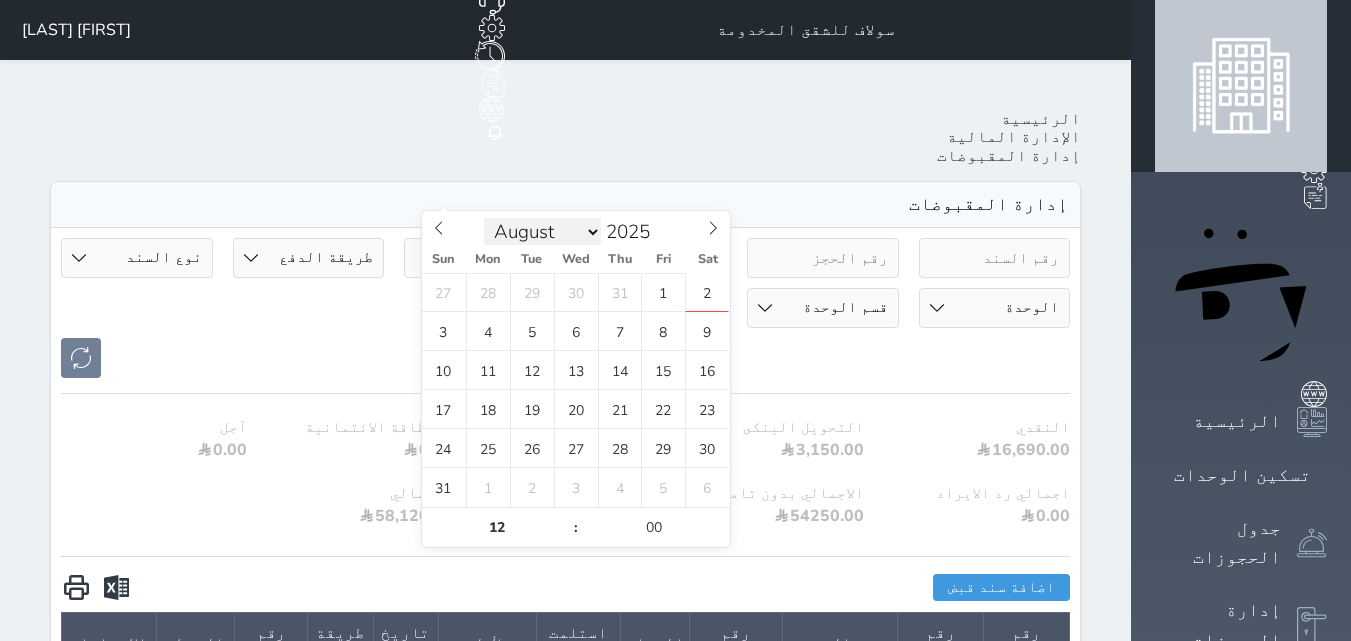 select on "6" 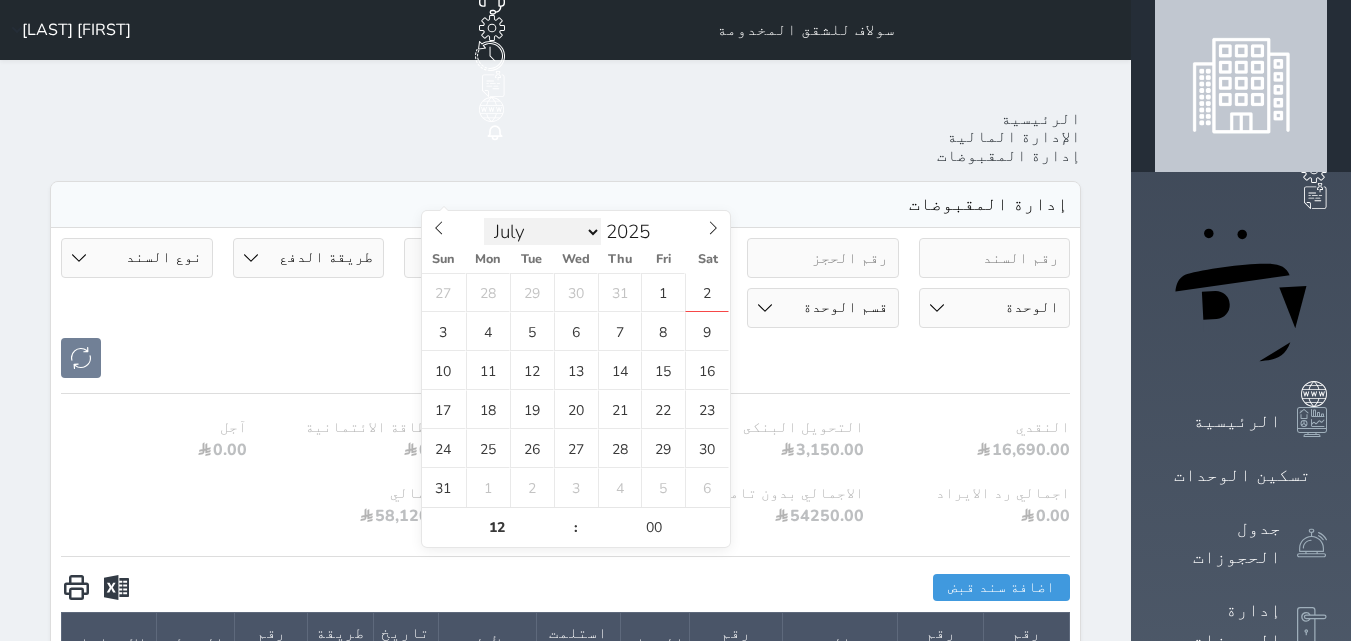 click on "January February March April May June July August September October November December" at bounding box center [542, 232] 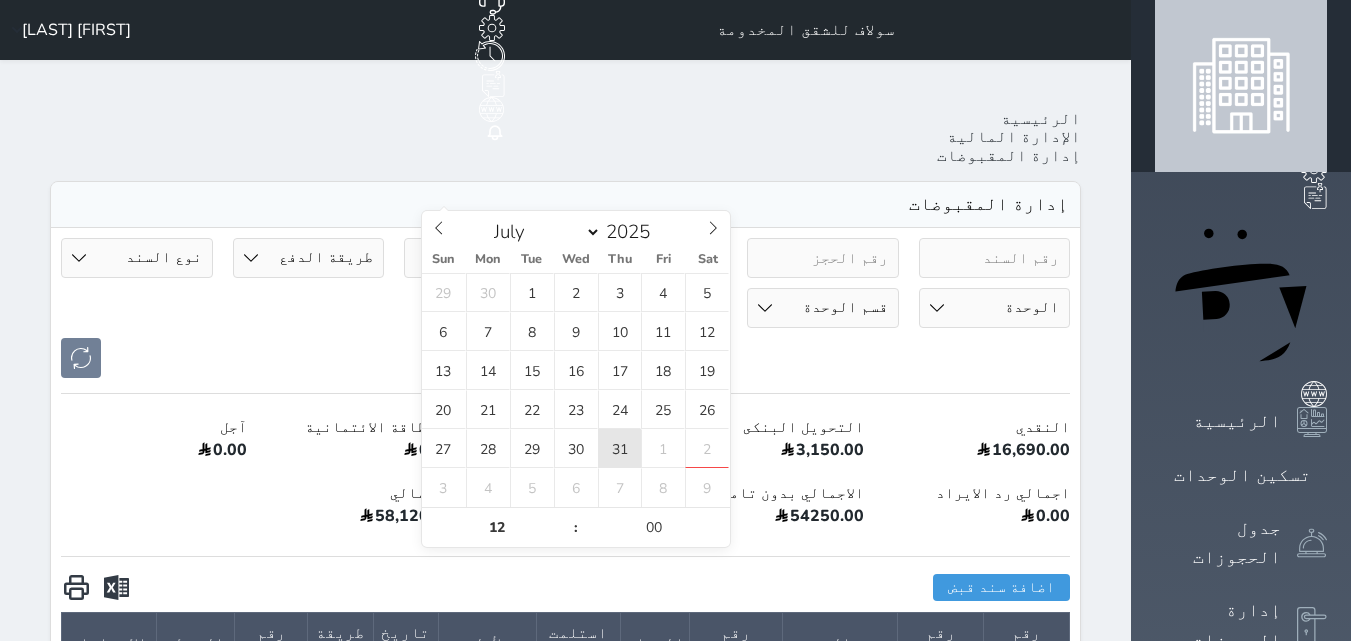 click on "31" at bounding box center (620, 448) 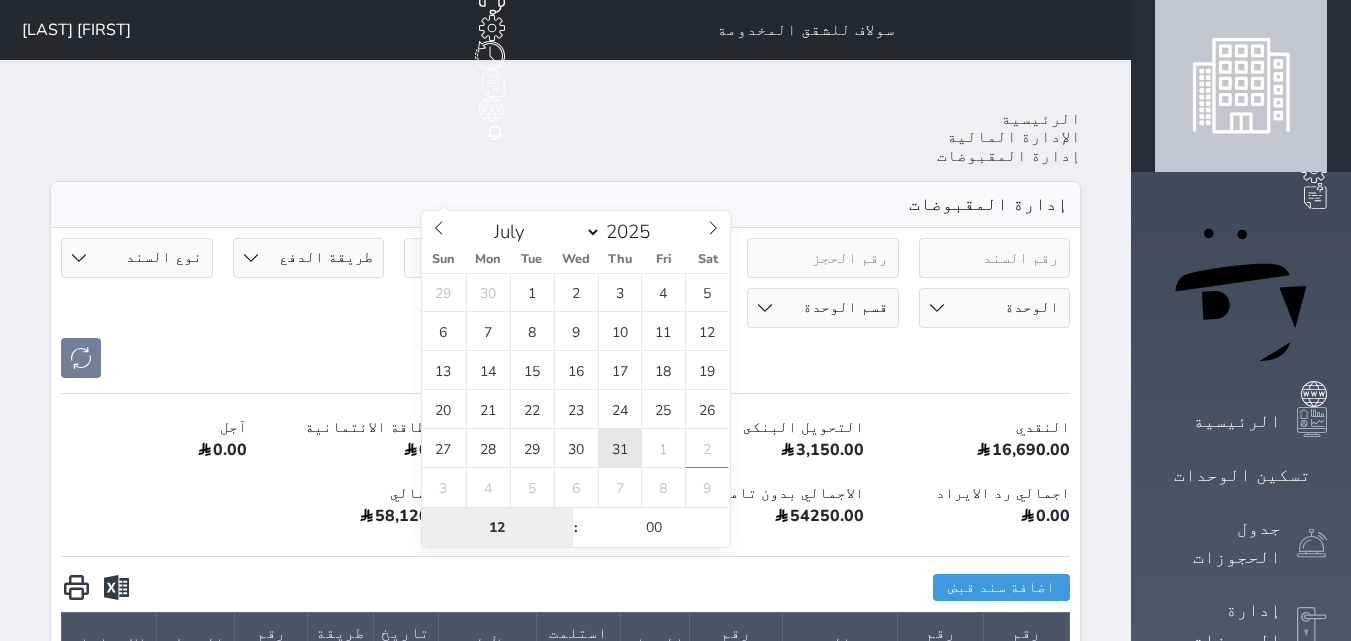 type on "[DATE] [TIME]" 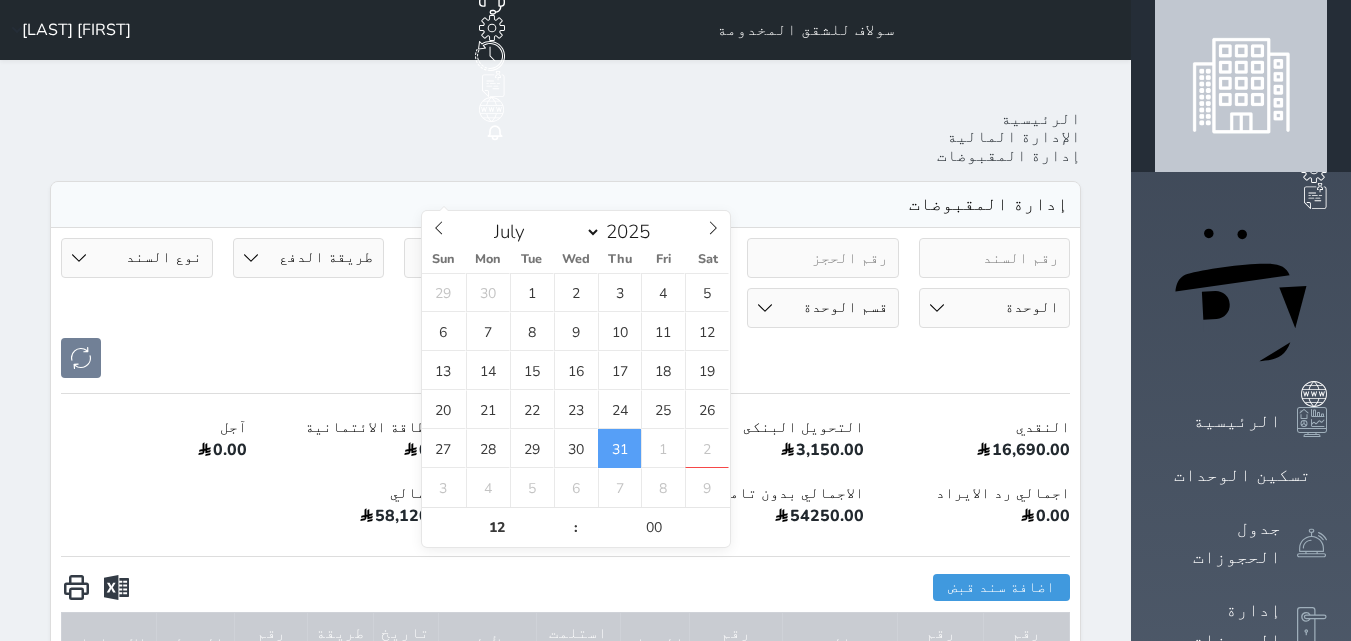 click on "[DATE] [TIME] [DATE] [TIME] [TEXT]" at bounding box center (565, 308) 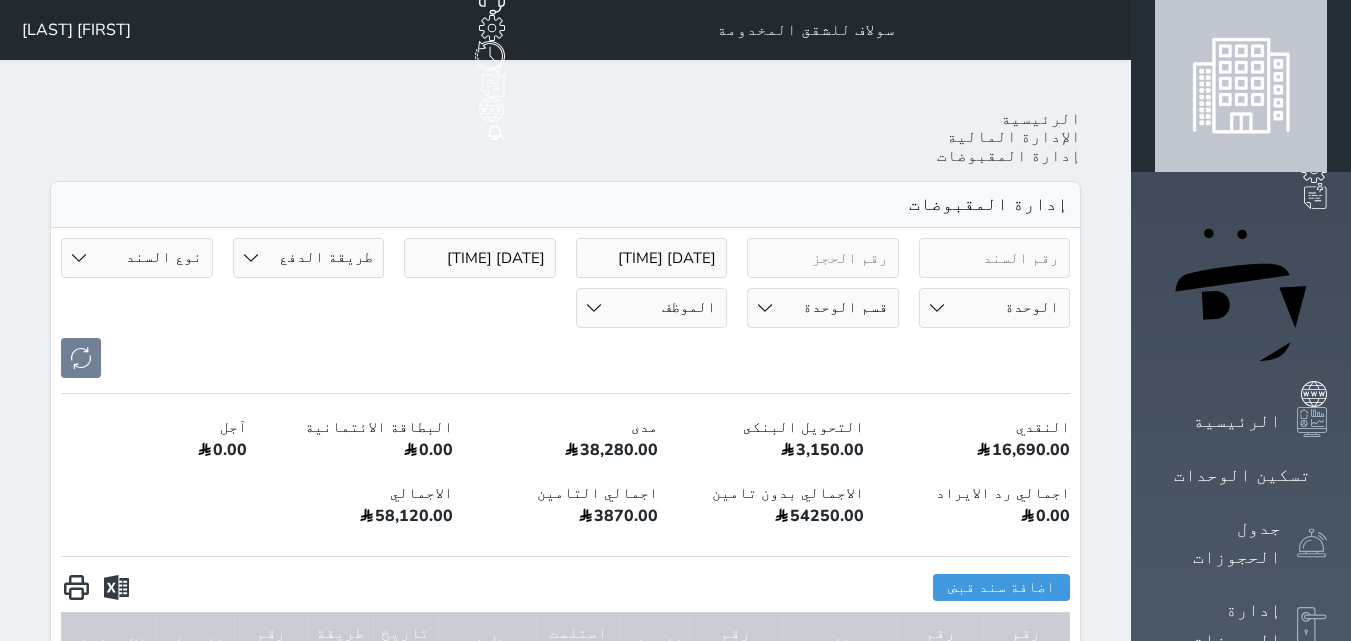 click on "[TEXT]" at bounding box center (309, 258) 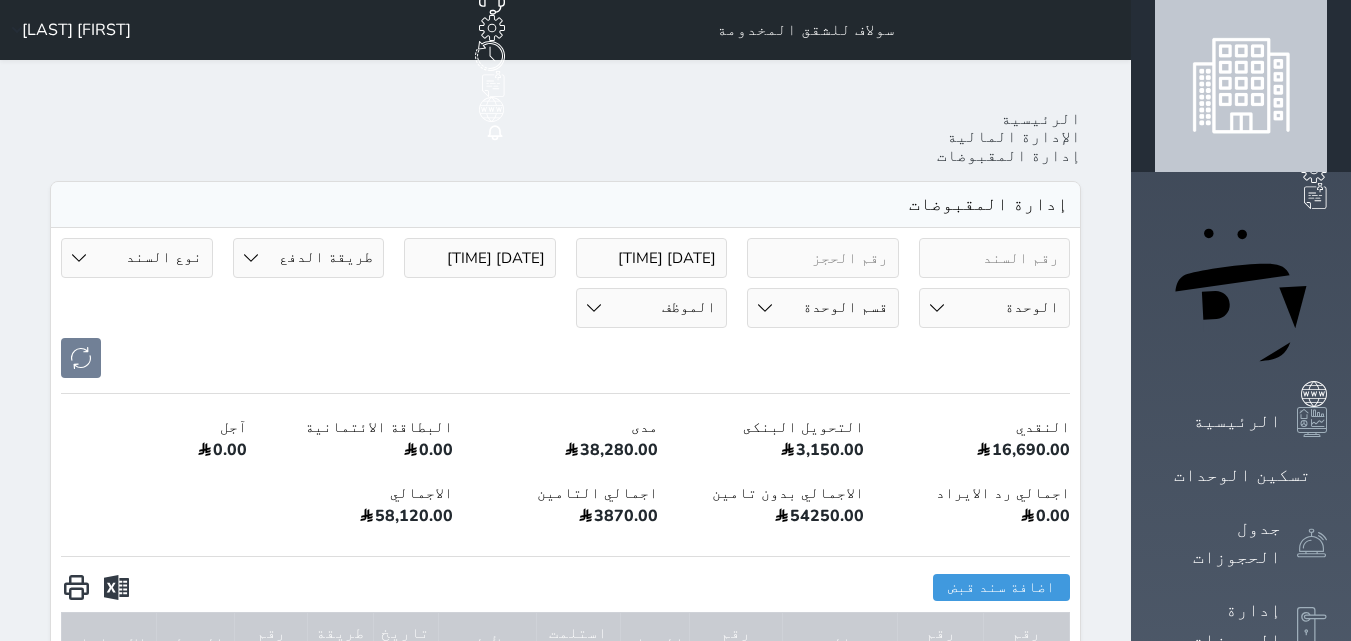select on "mada" 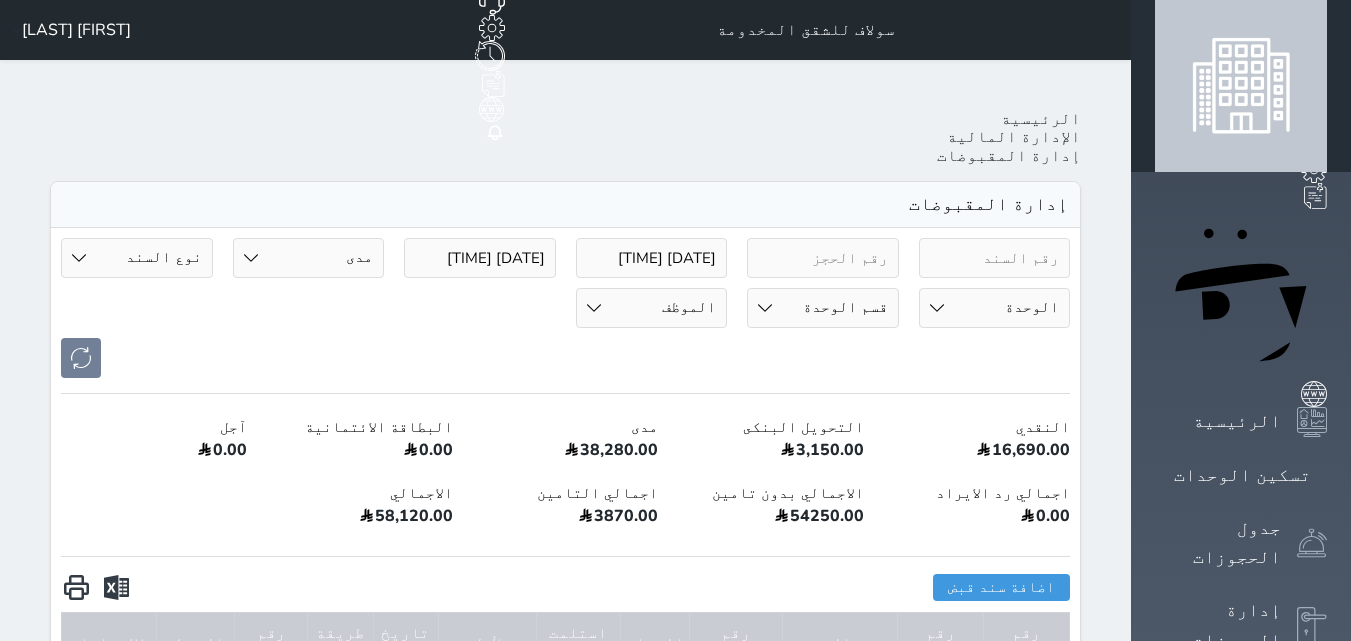 click on "[TEXT]" at bounding box center [309, 258] 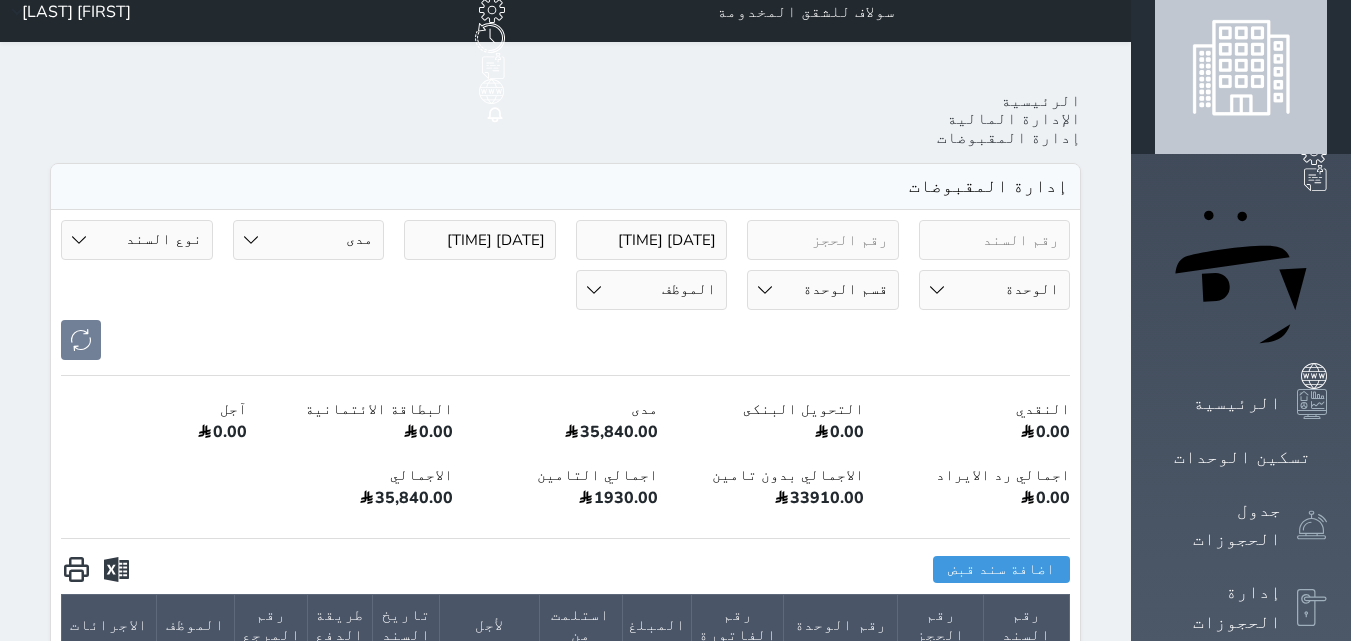 scroll, scrollTop: 0, scrollLeft: 0, axis: both 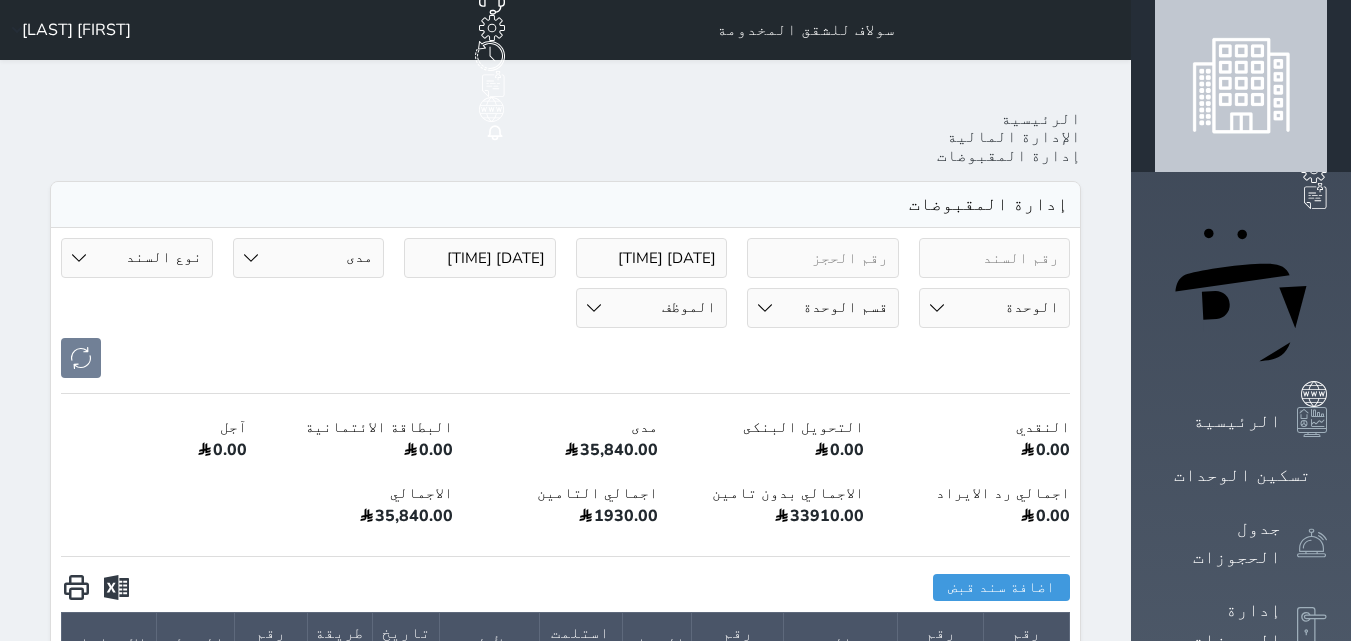 click on "[DATE] [TIME]" at bounding box center (480, 258) 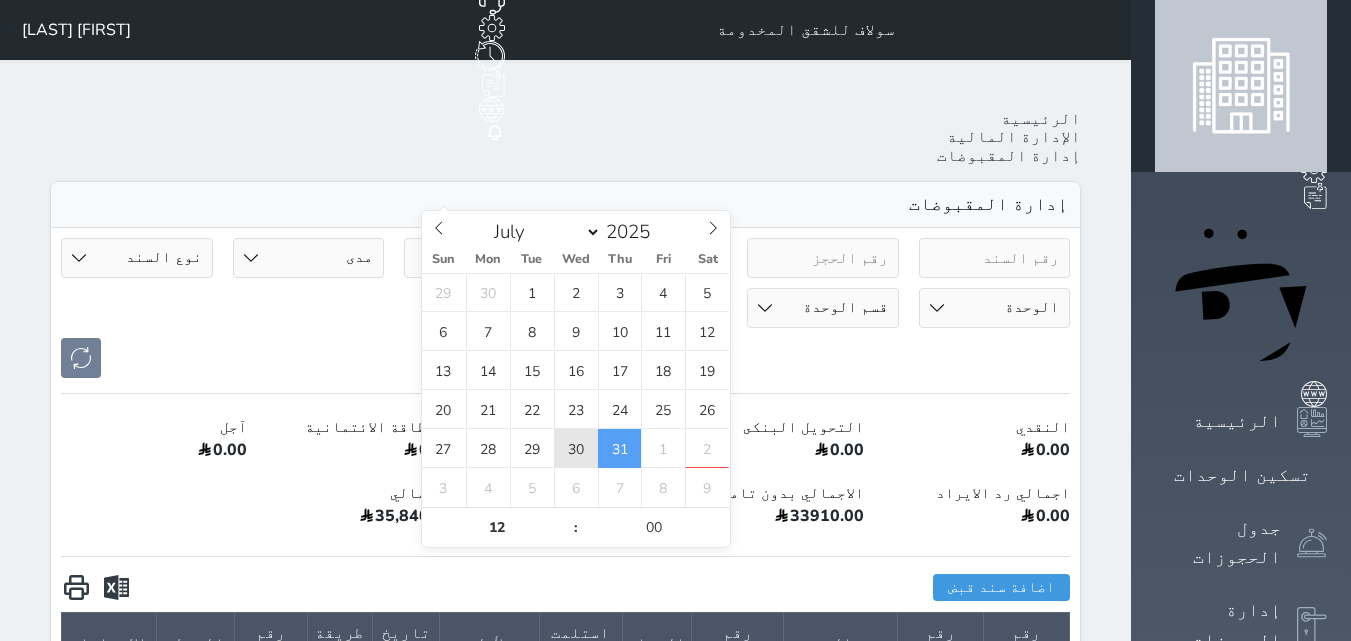 click on "30" at bounding box center [576, 448] 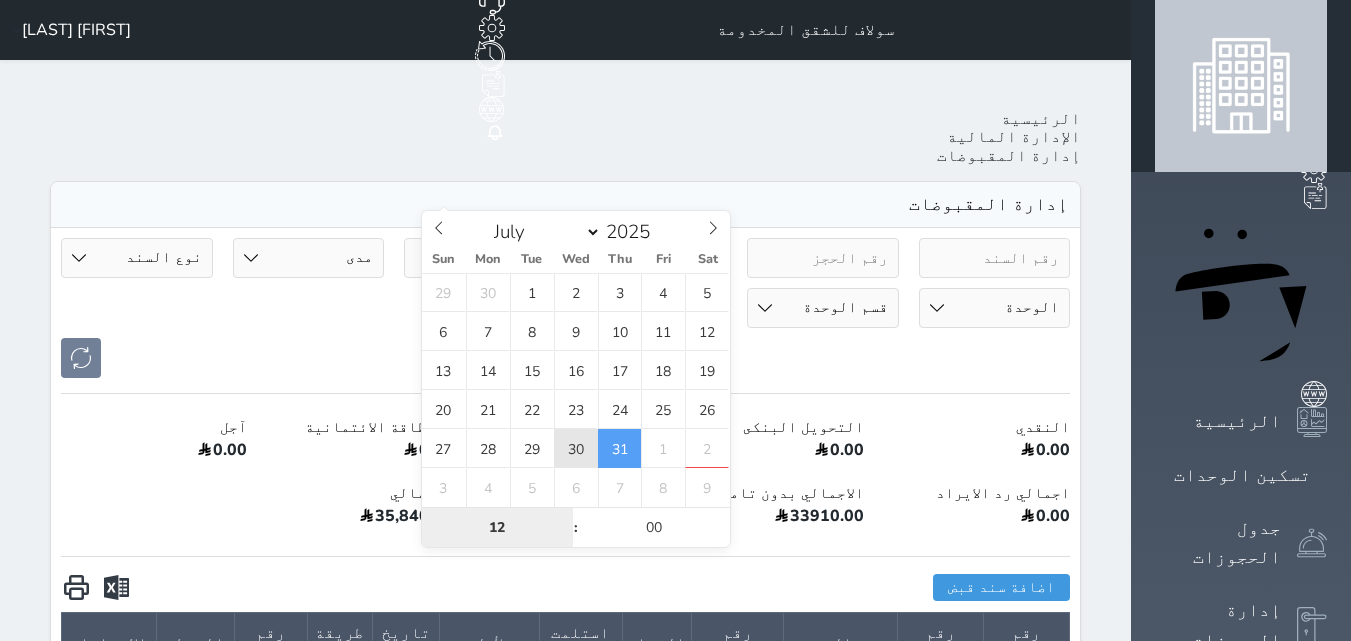 type on "[DATE] [TIME]" 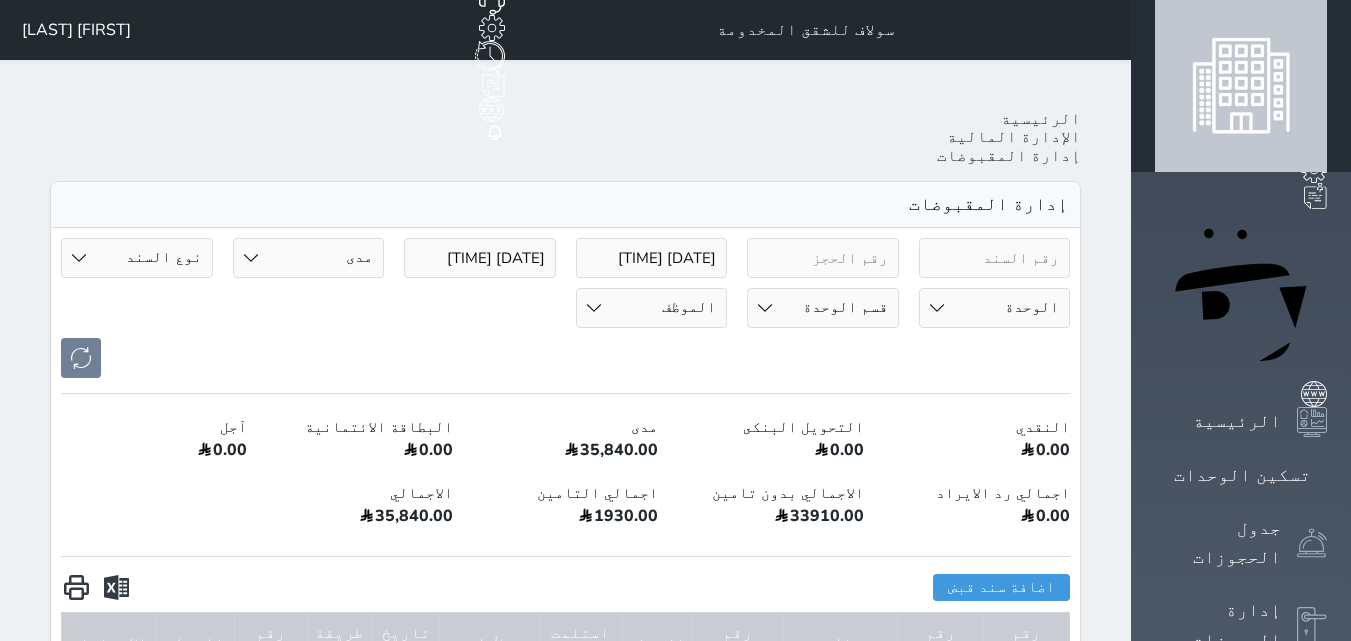 click at bounding box center (565, 358) 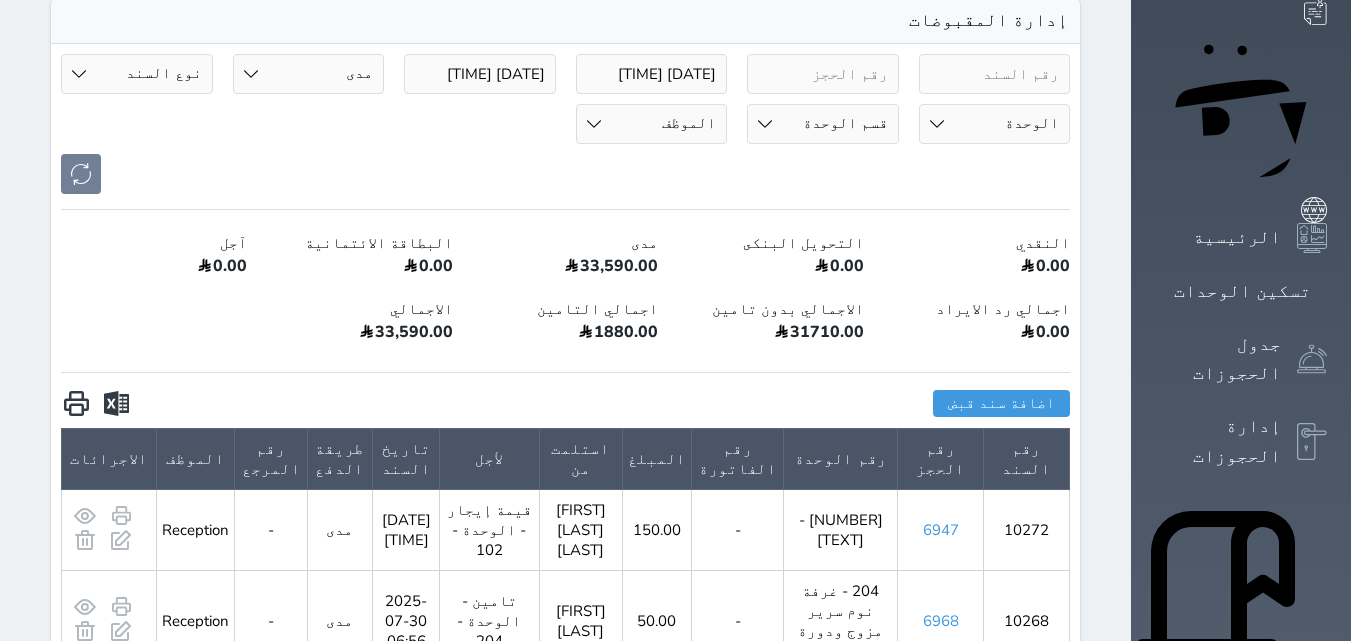 scroll, scrollTop: 200, scrollLeft: 0, axis: vertical 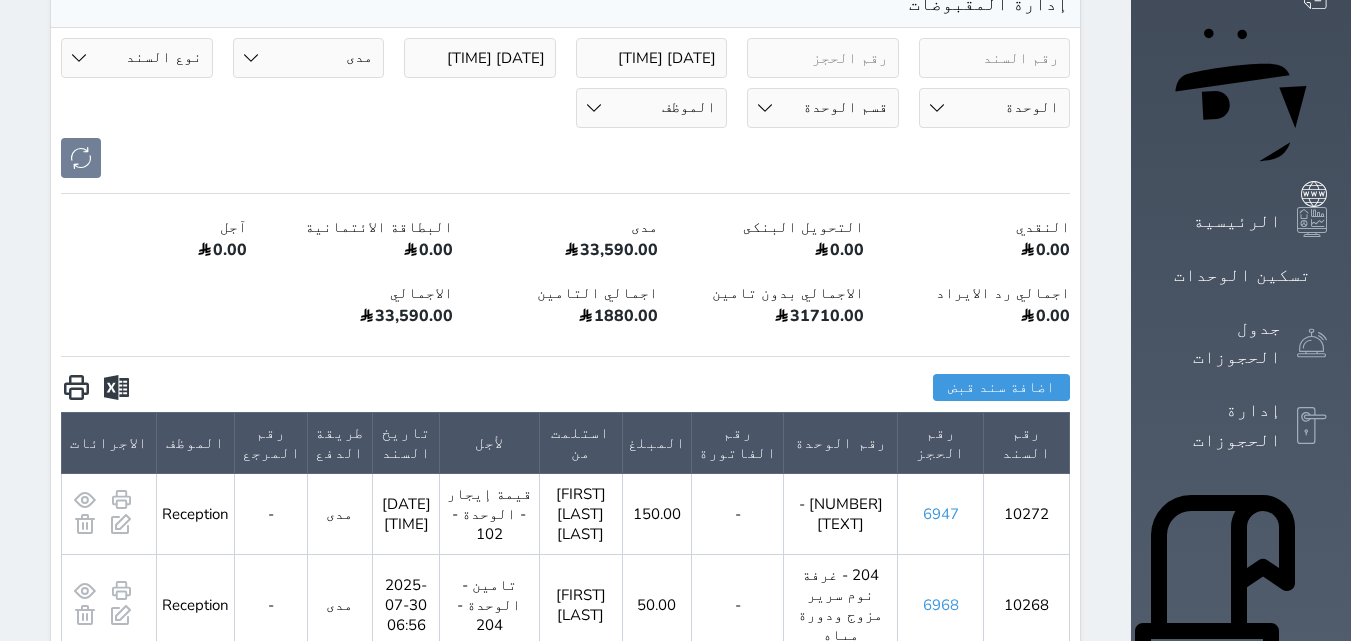 click at bounding box center [76, 387] 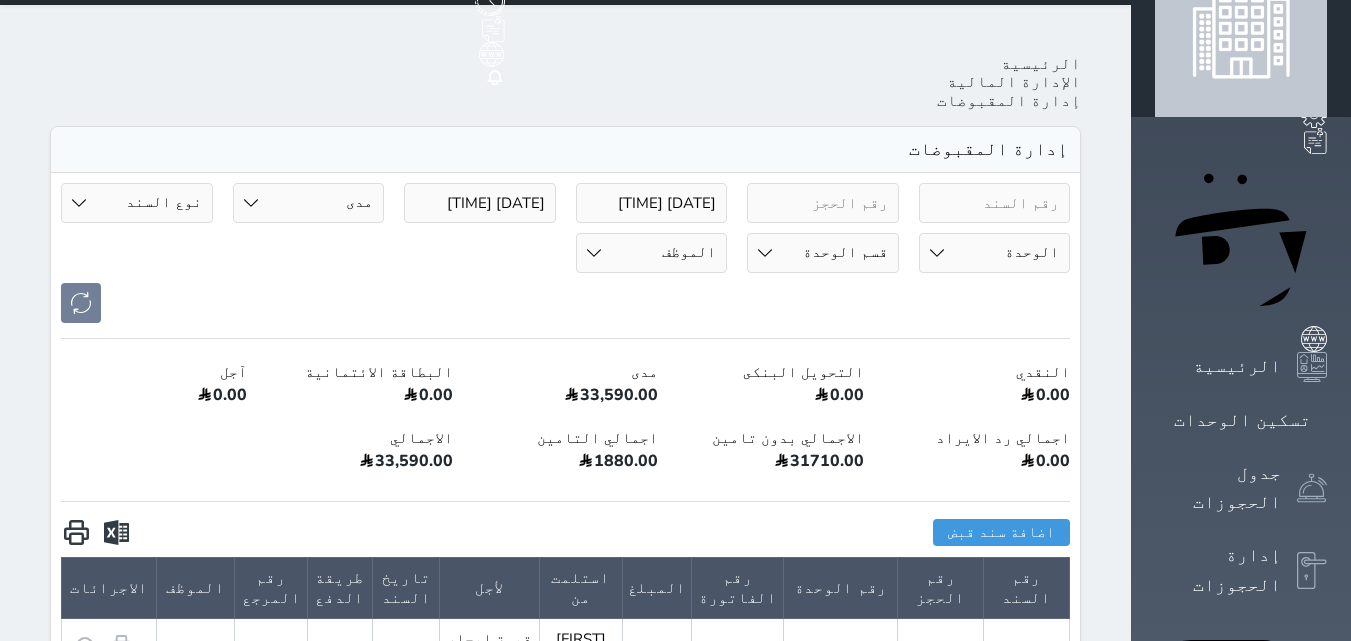 scroll, scrollTop: 0, scrollLeft: 0, axis: both 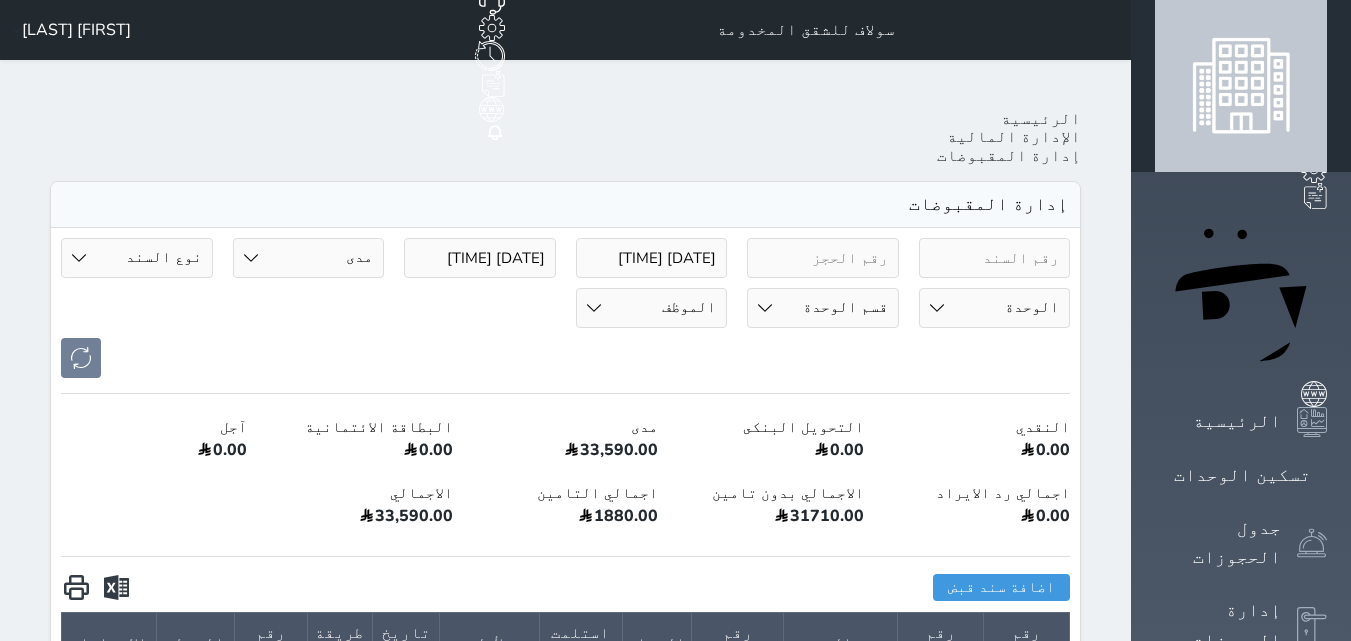 click on "[TEXT]" at bounding box center (309, 258) 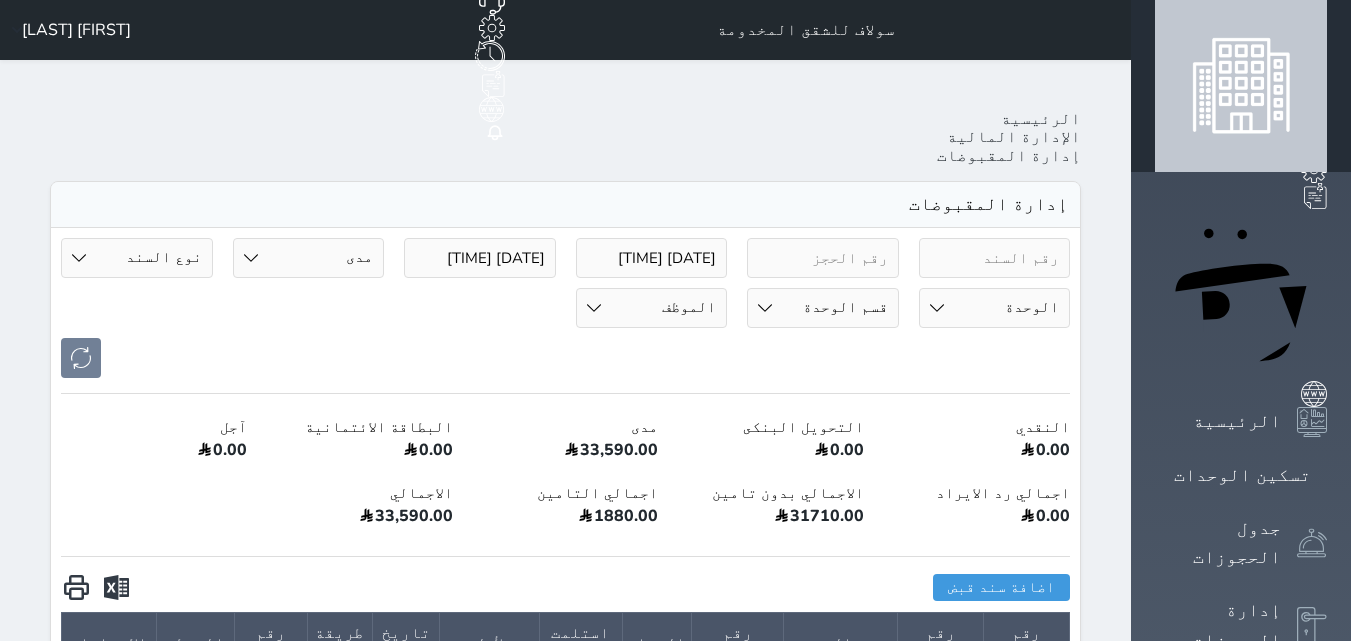select on "cash" 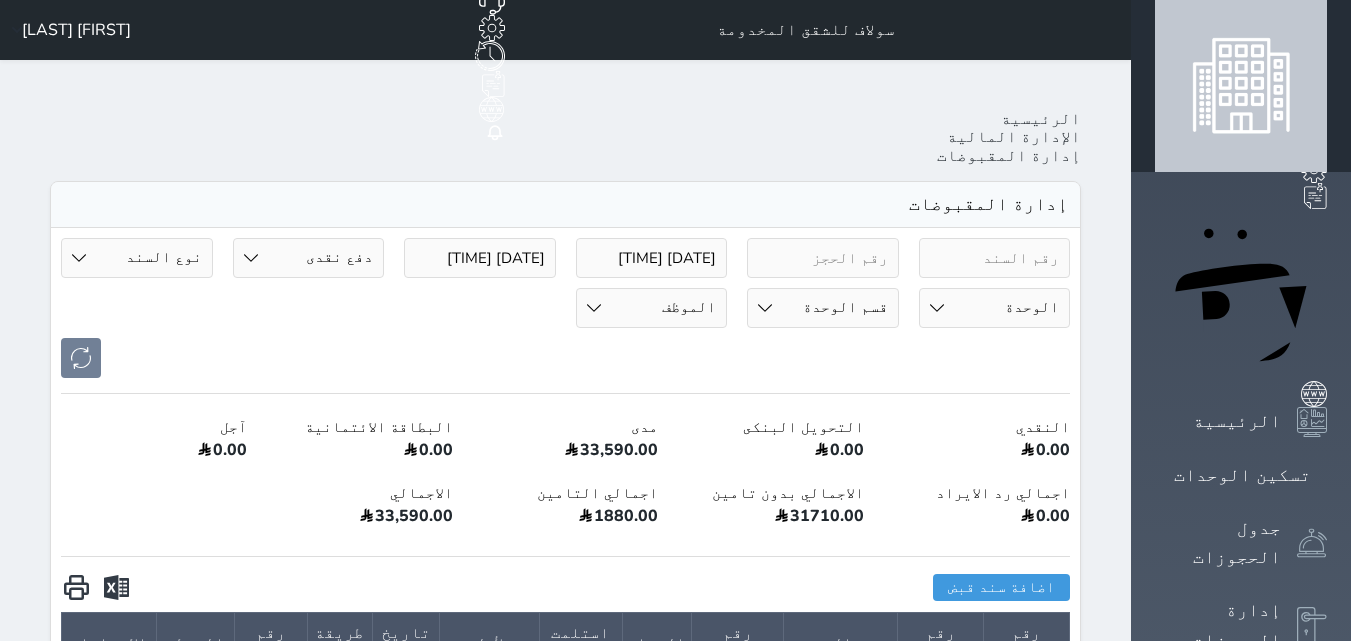 click on "[TEXT]" at bounding box center (309, 258) 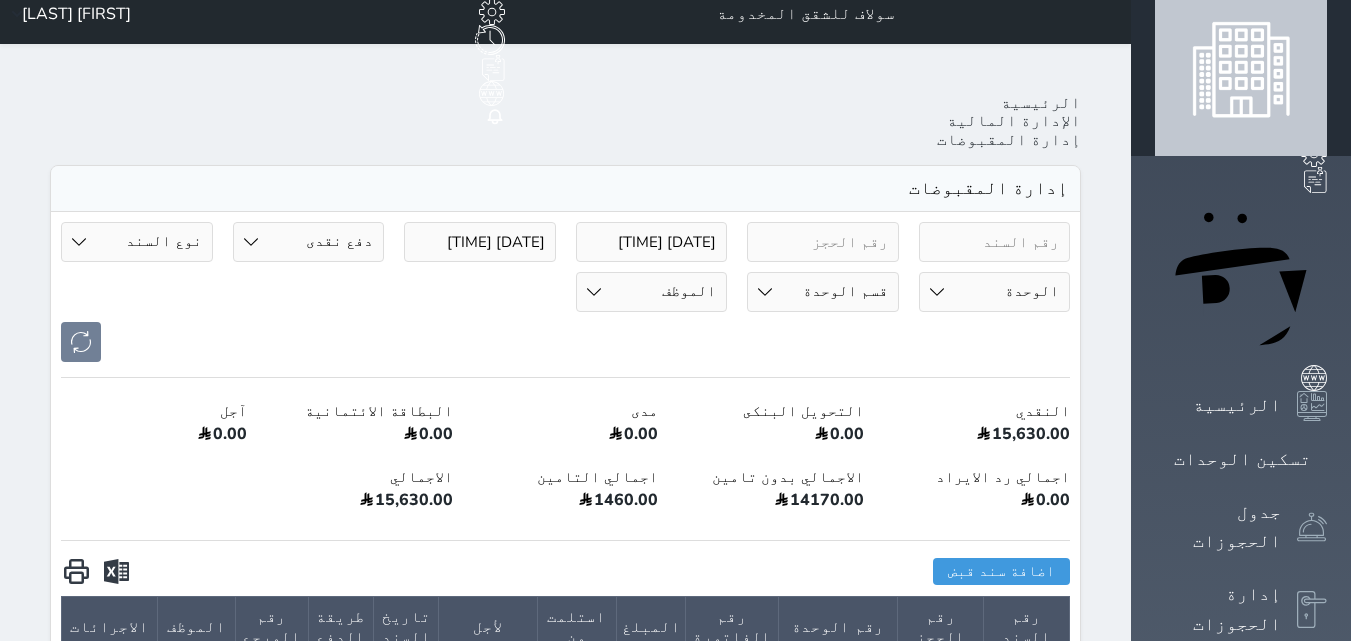 scroll, scrollTop: 0, scrollLeft: 0, axis: both 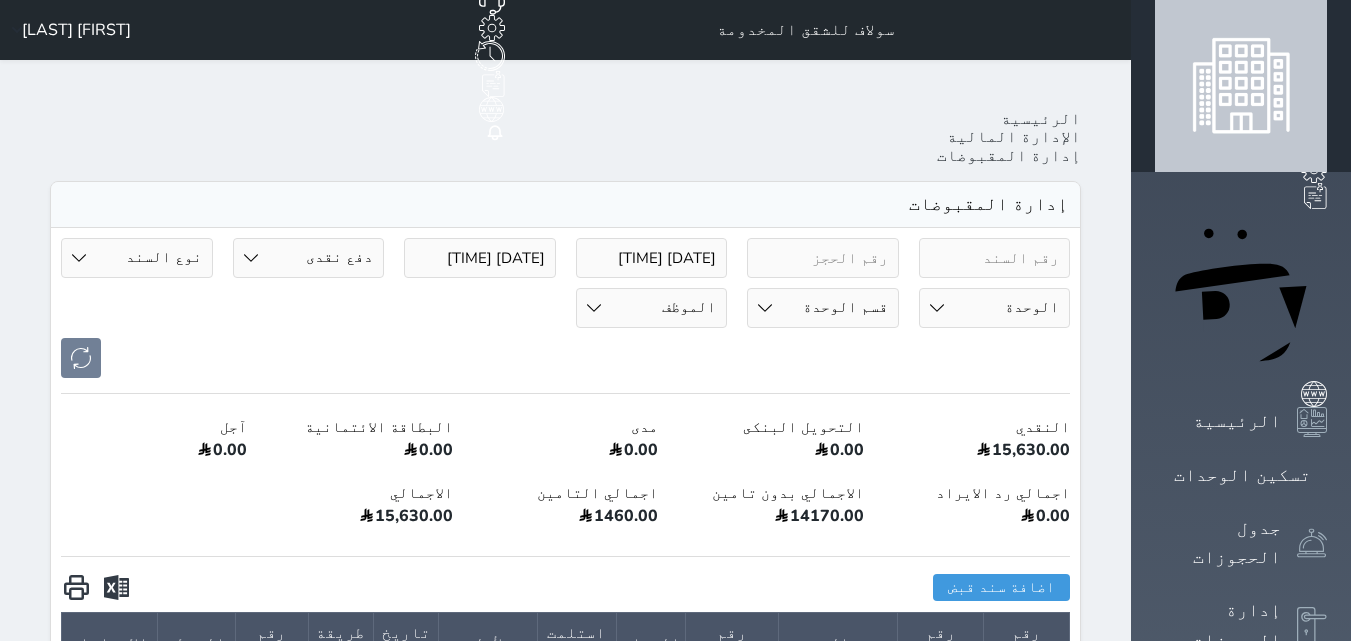 click at bounding box center [76, 587] 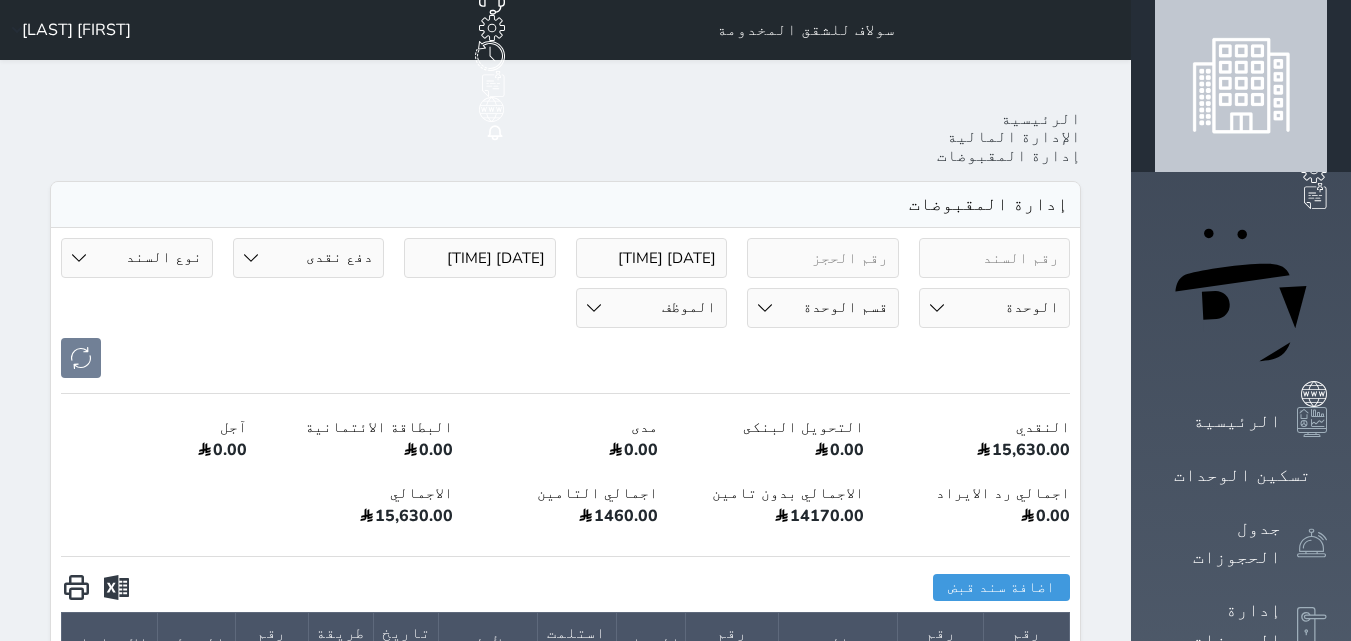 click on "الإدارة المالية" at bounding box center [1014, 137] 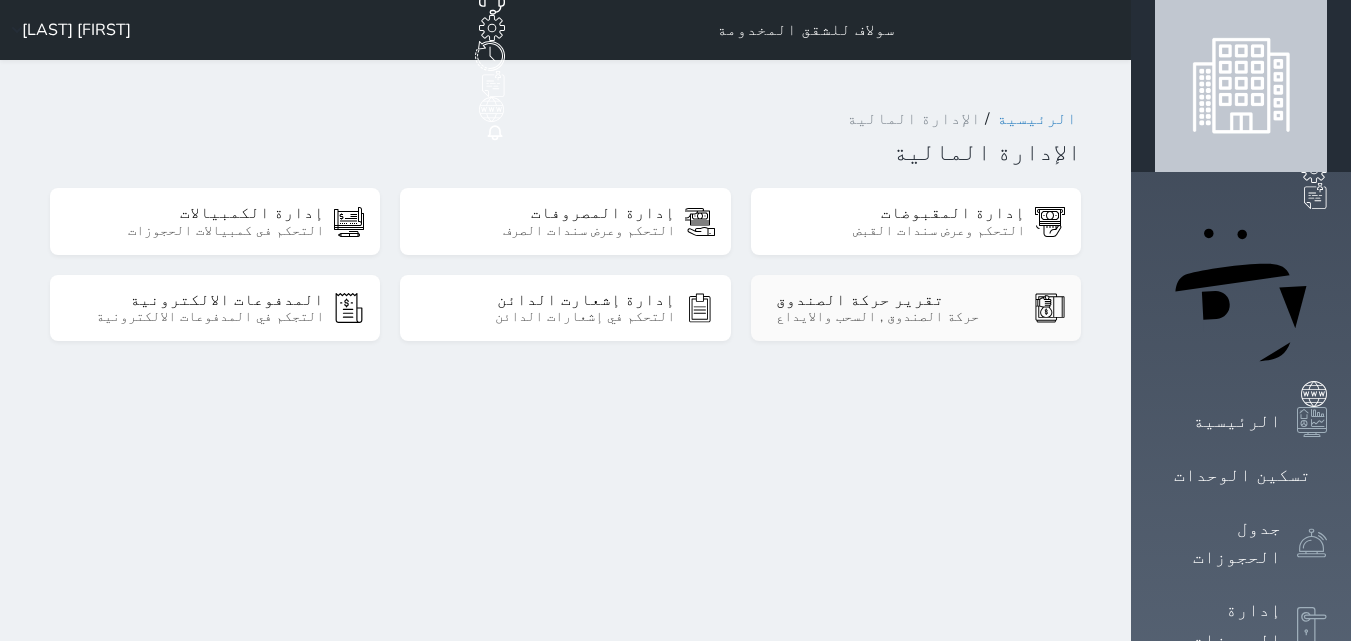 click on "حركة الصندوق , السحب والايداع" at bounding box center (900, 317) 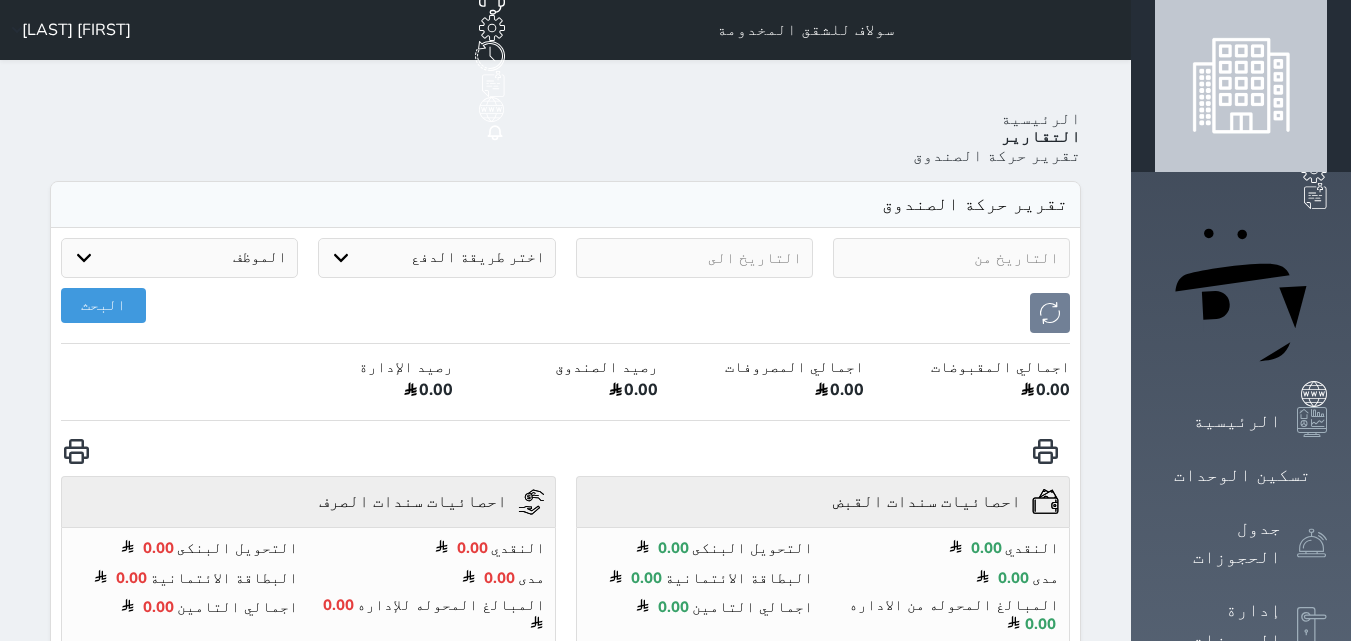 click at bounding box center [951, 258] 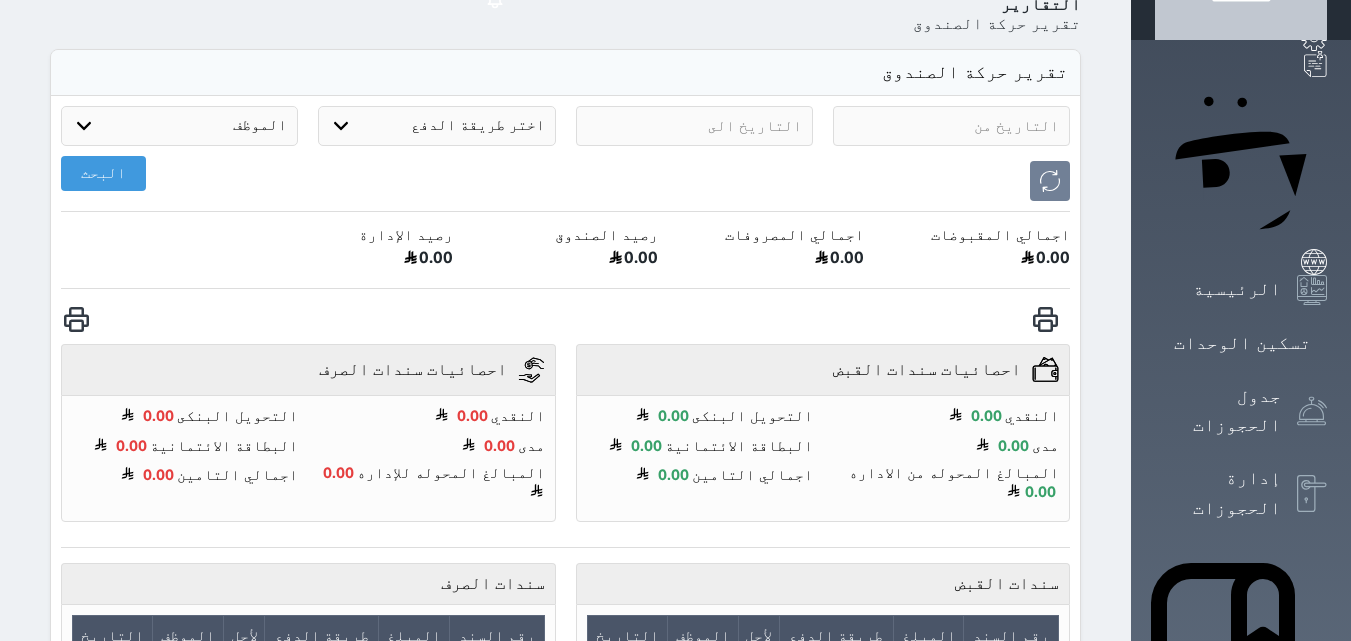 scroll, scrollTop: 0, scrollLeft: 0, axis: both 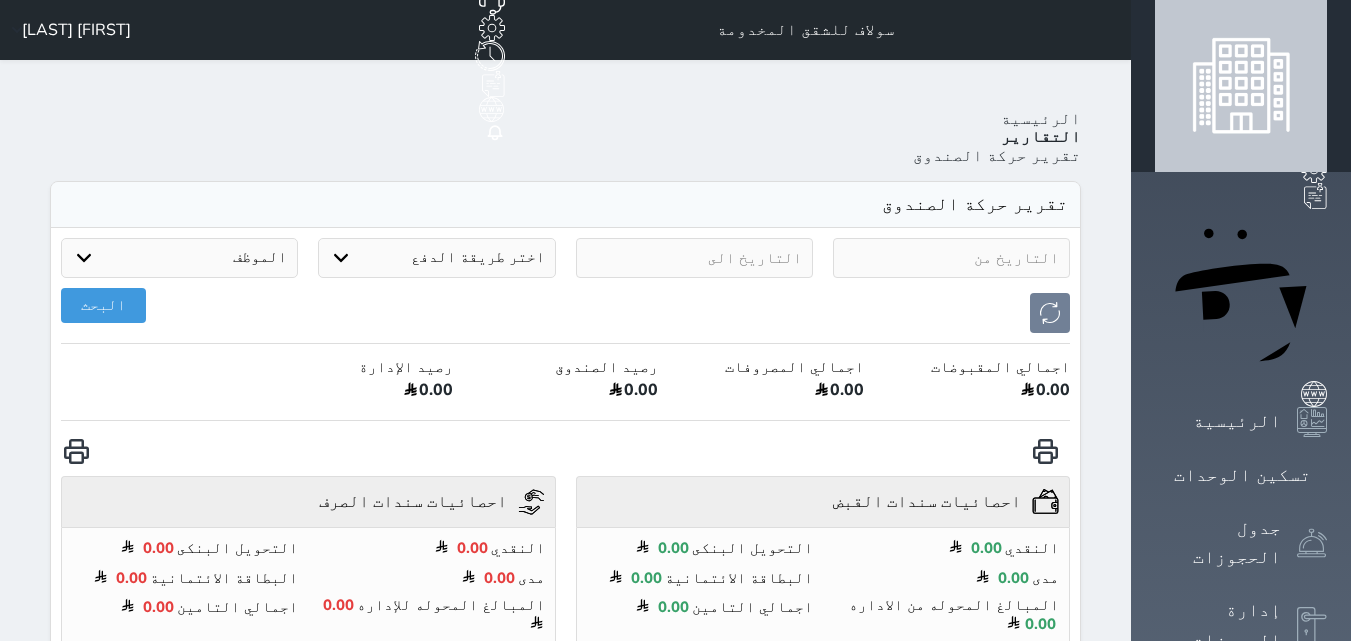 click at bounding box center [951, 258] 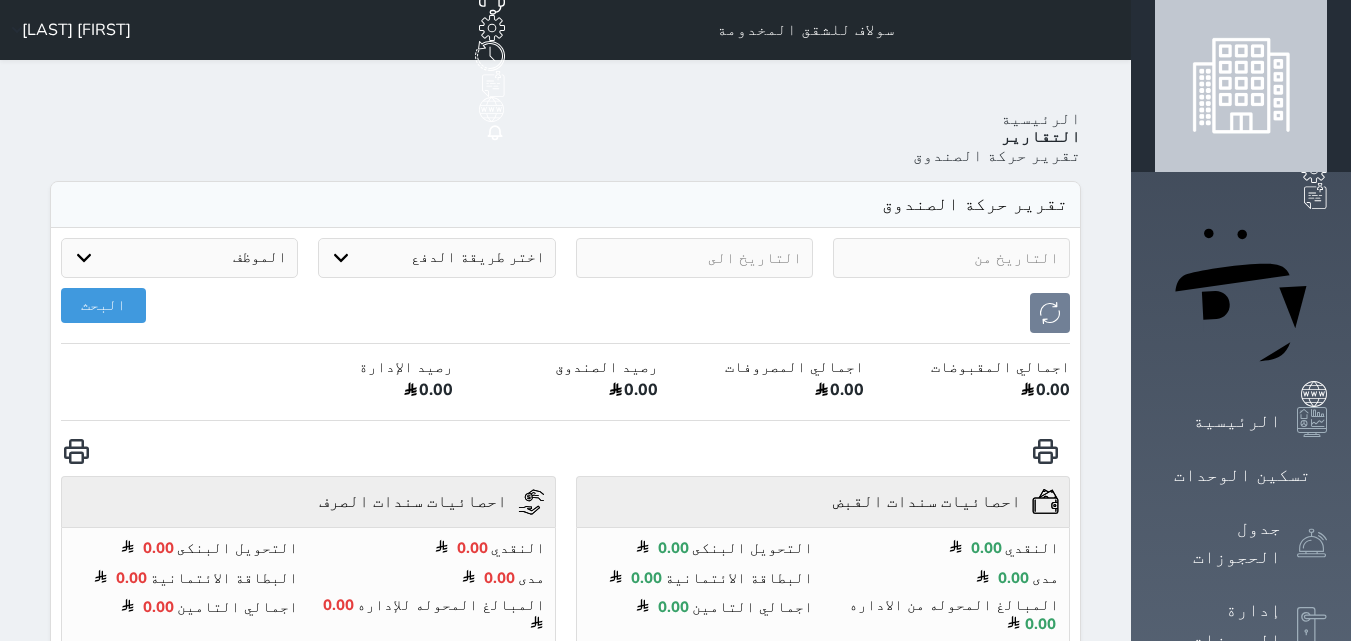 click on "اختر طريقة الدفع   دفع نقدى   تحويل بنكى   مدى   بطاقة ائتمان   آجل" at bounding box center (436, 258) 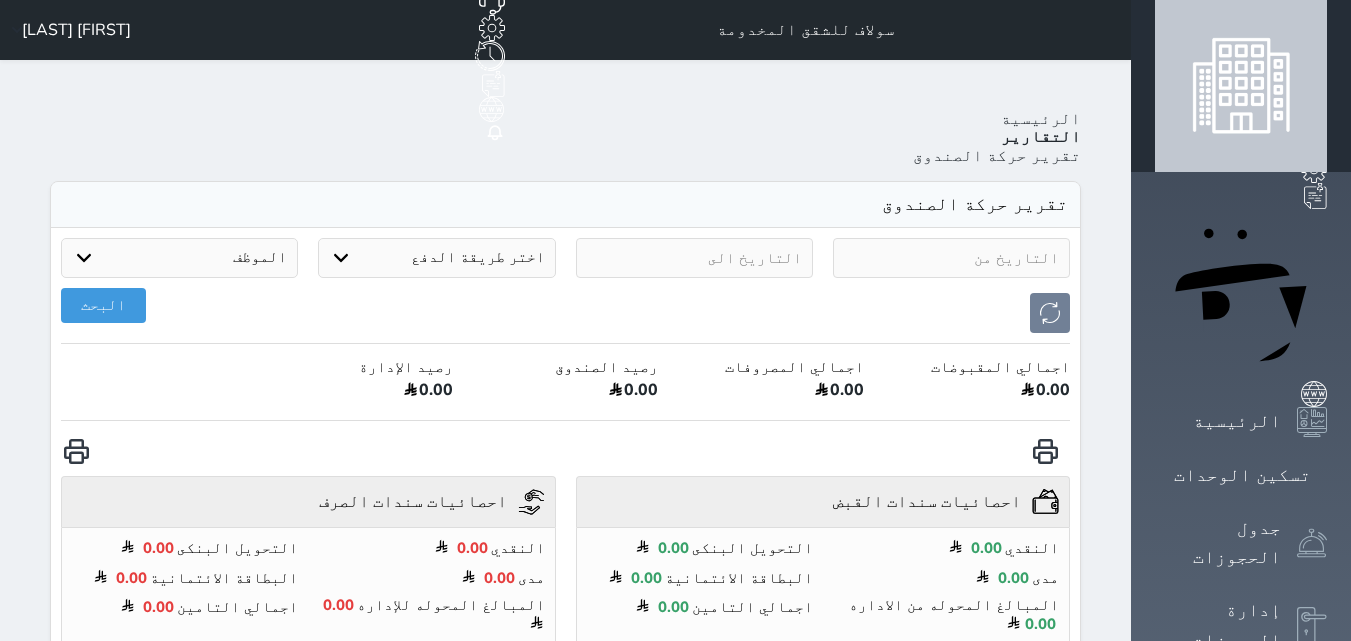 select on "mada" 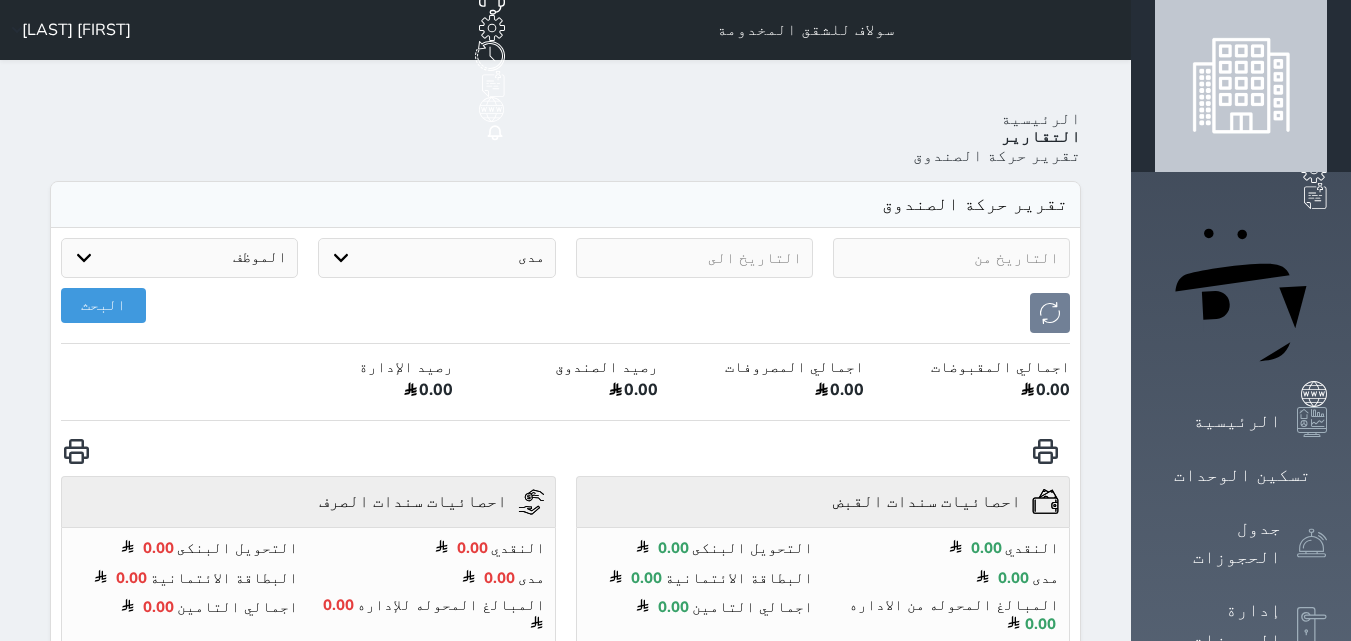 click on "اختر طريقة الدفع   دفع نقدى   تحويل بنكى   مدى   بطاقة ائتمان   آجل" at bounding box center (436, 258) 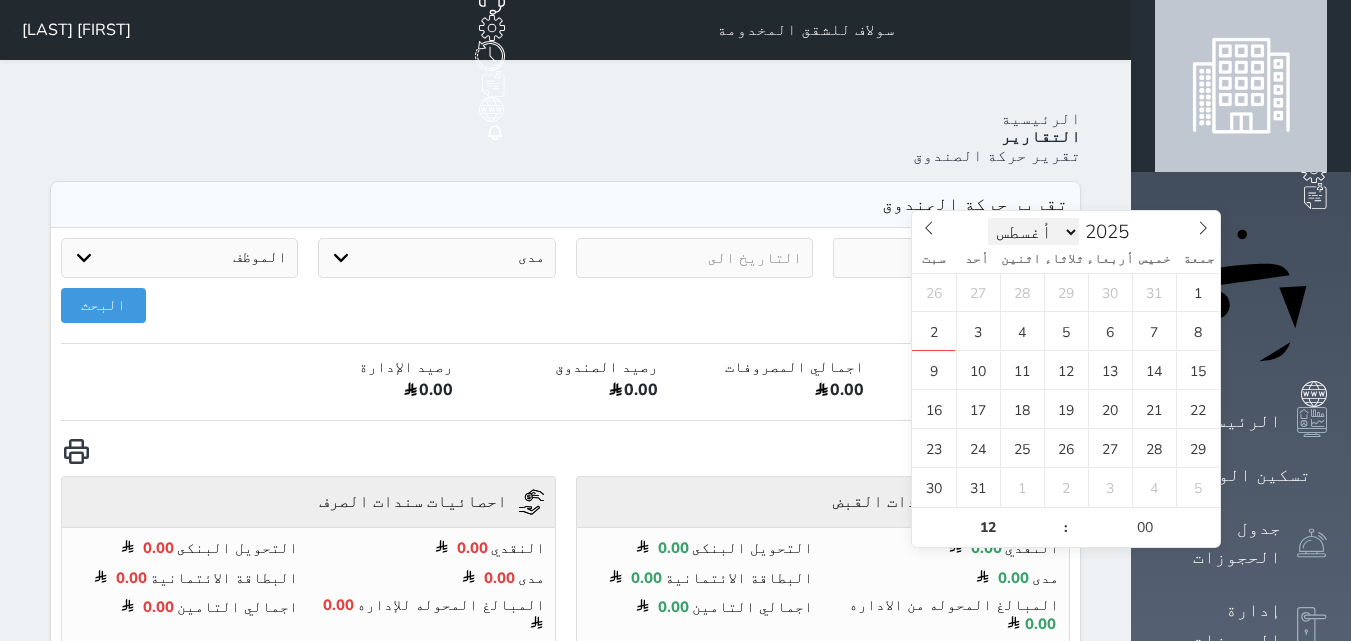 click on "[TEXT]" at bounding box center (1034, 232) 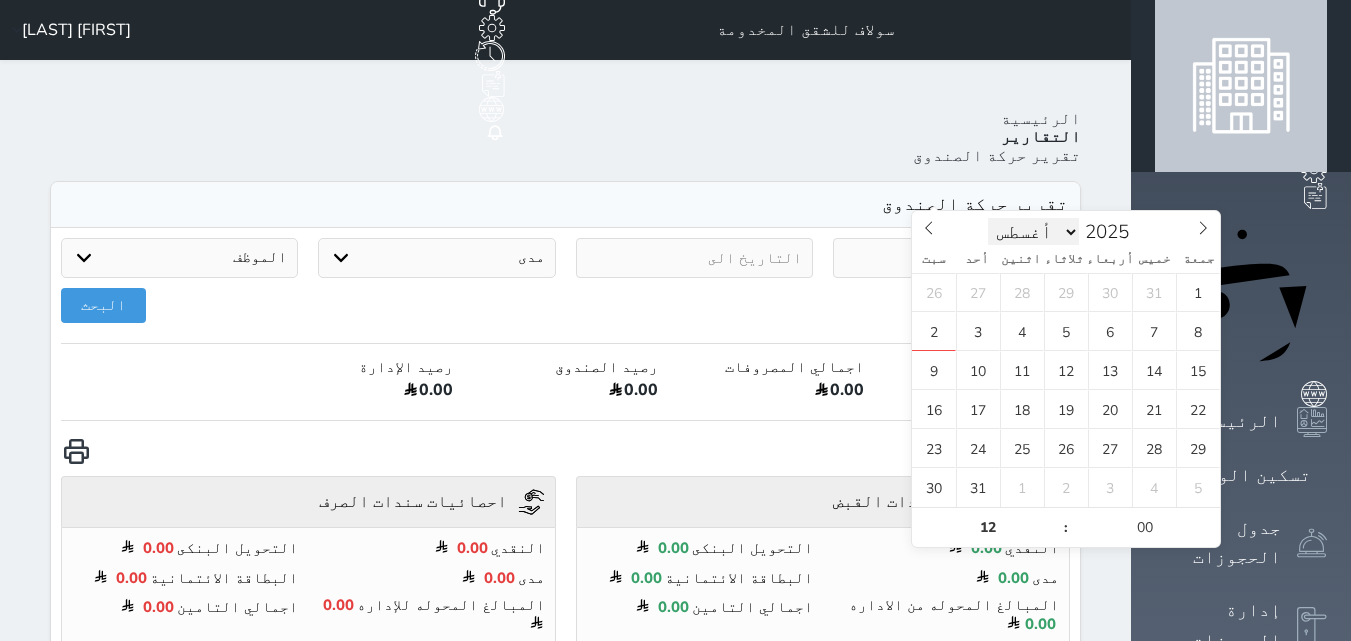 select on "6" 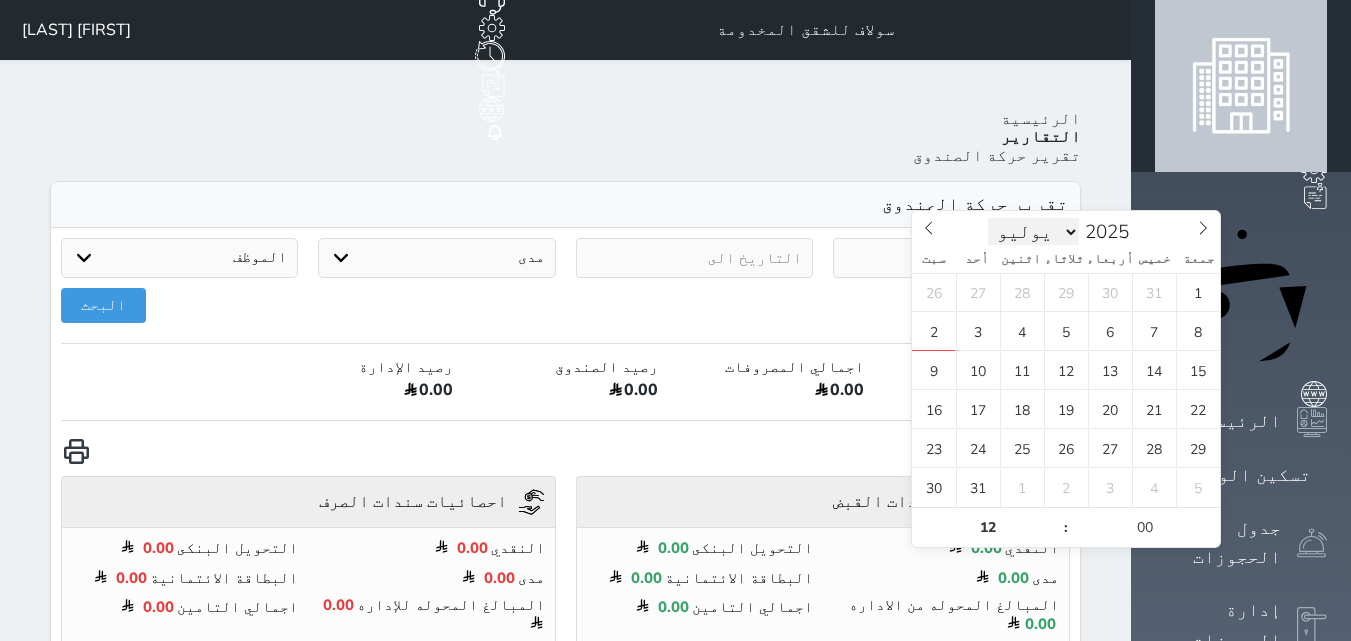 click on "[TEXT]" at bounding box center [1034, 232] 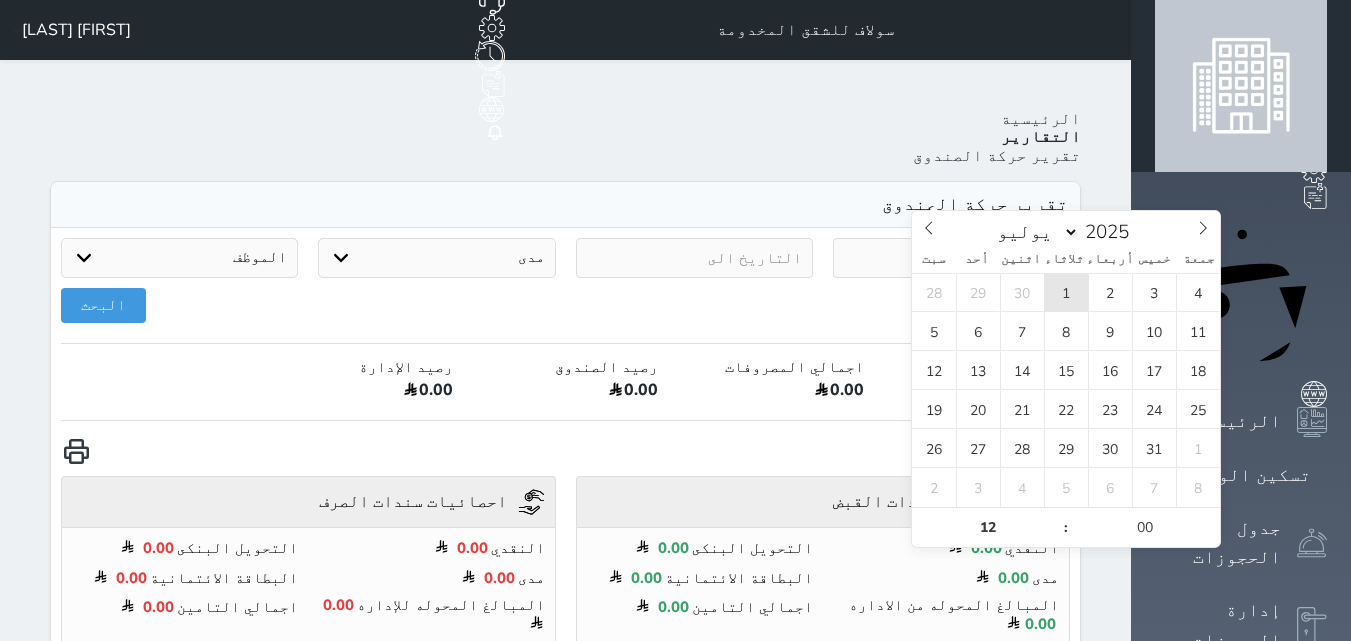 click on "1" at bounding box center [1066, 292] 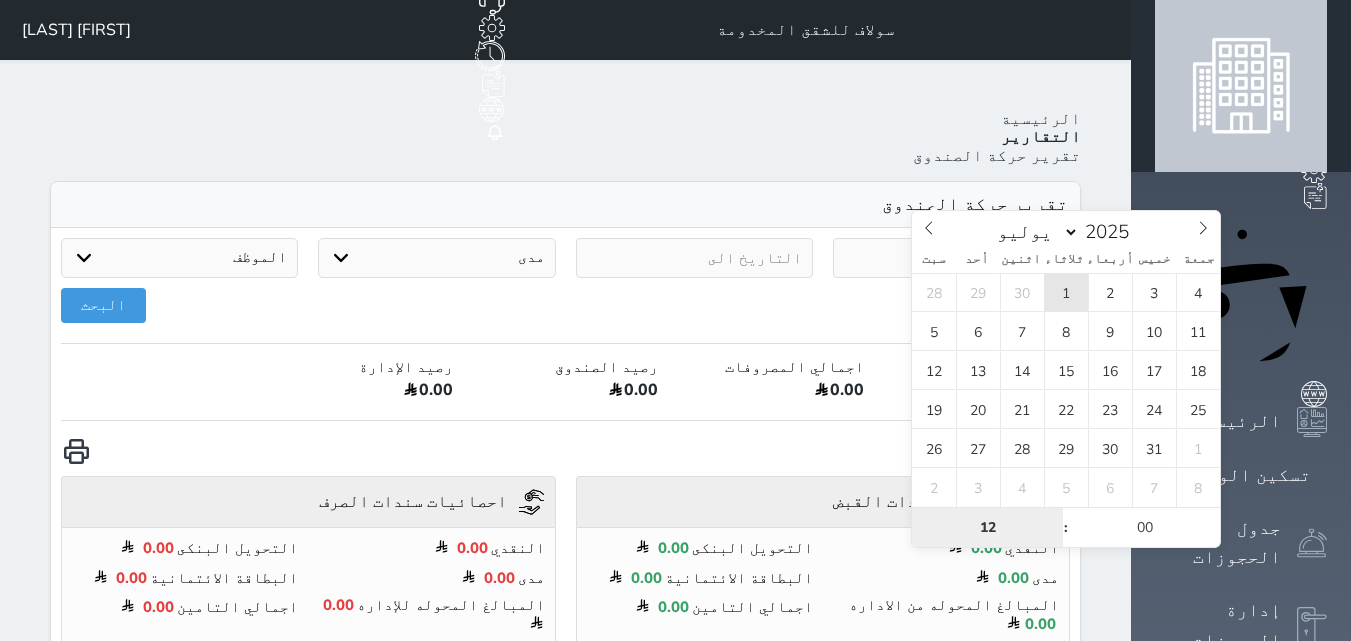 type on "[DATE] [TIME]" 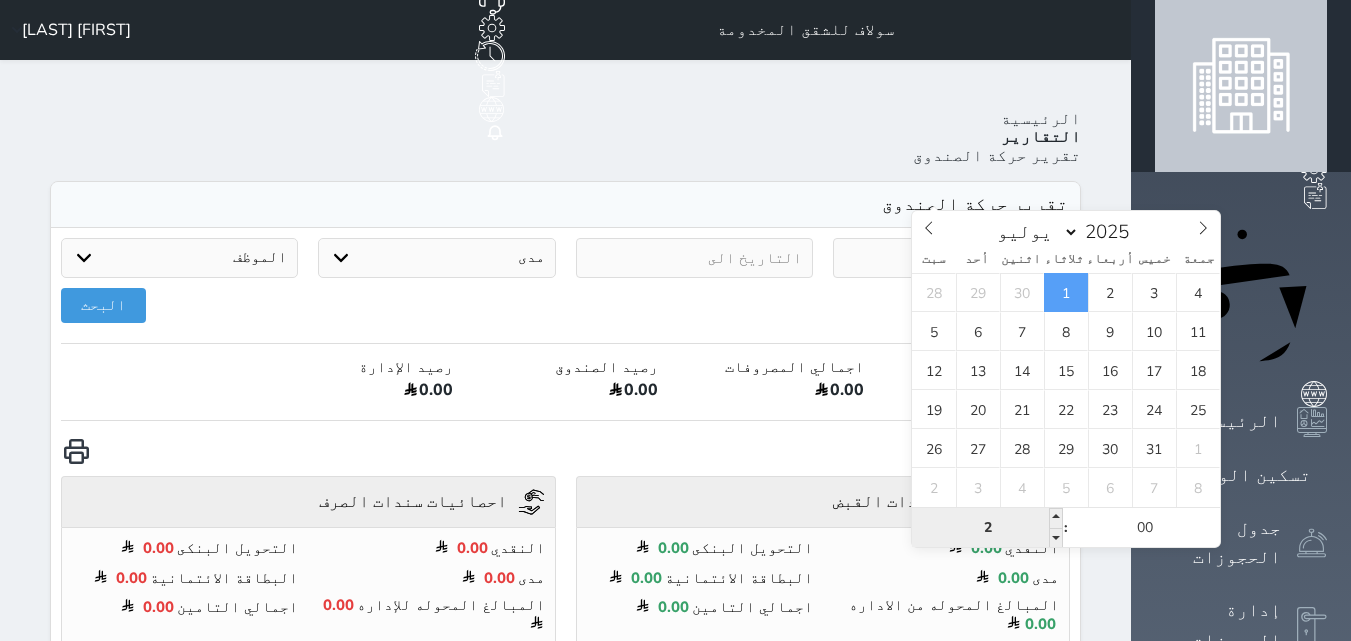 type on "23" 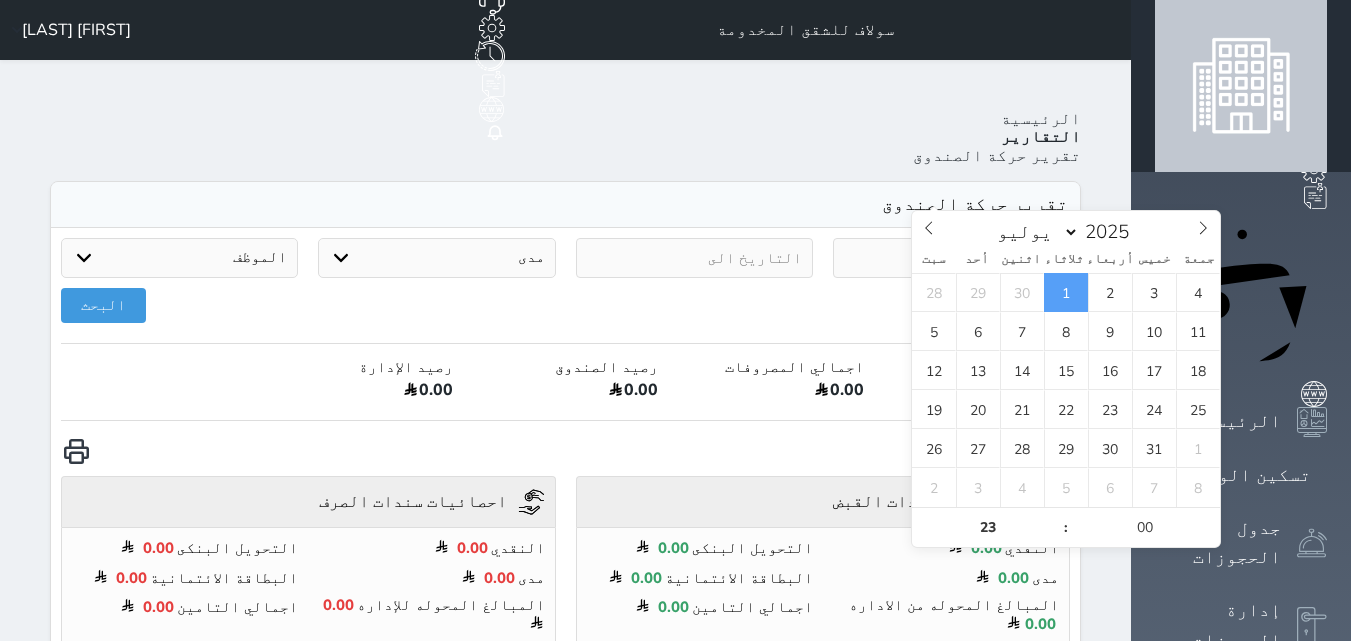 type on "[DATE] [TIME]" 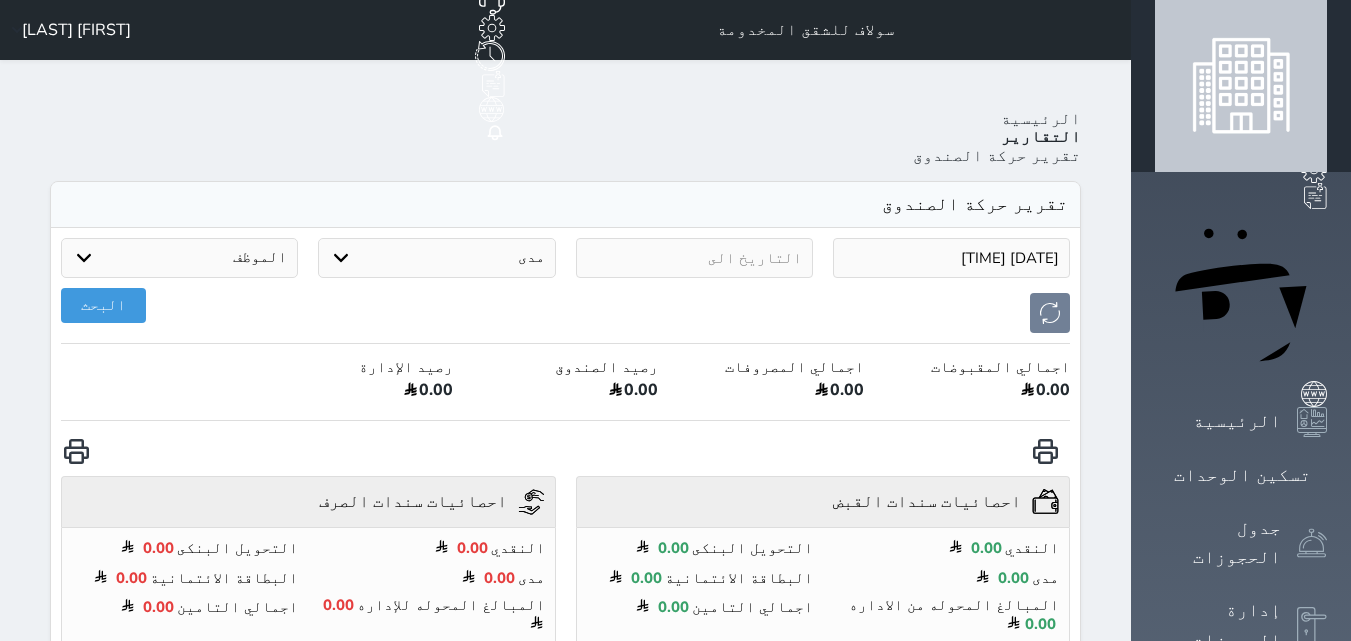 click on "البحث" at bounding box center [565, 313] 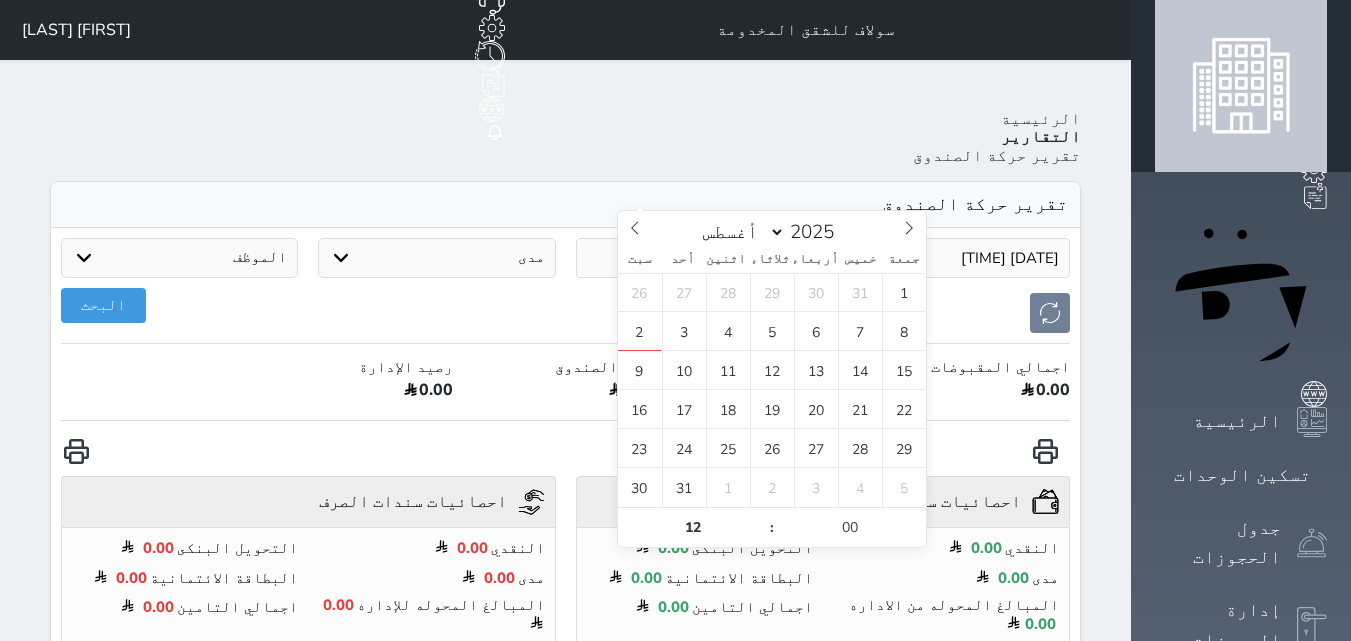 click at bounding box center (694, 258) 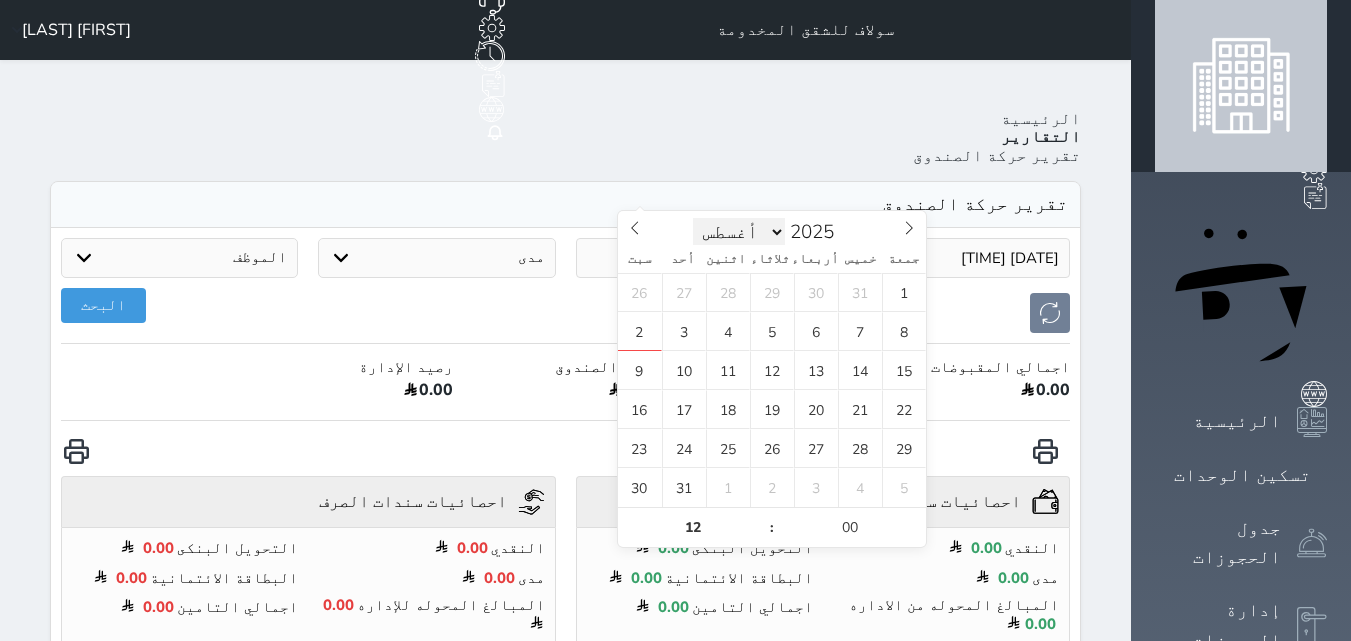 click on "[TEXT]" at bounding box center [739, 232] 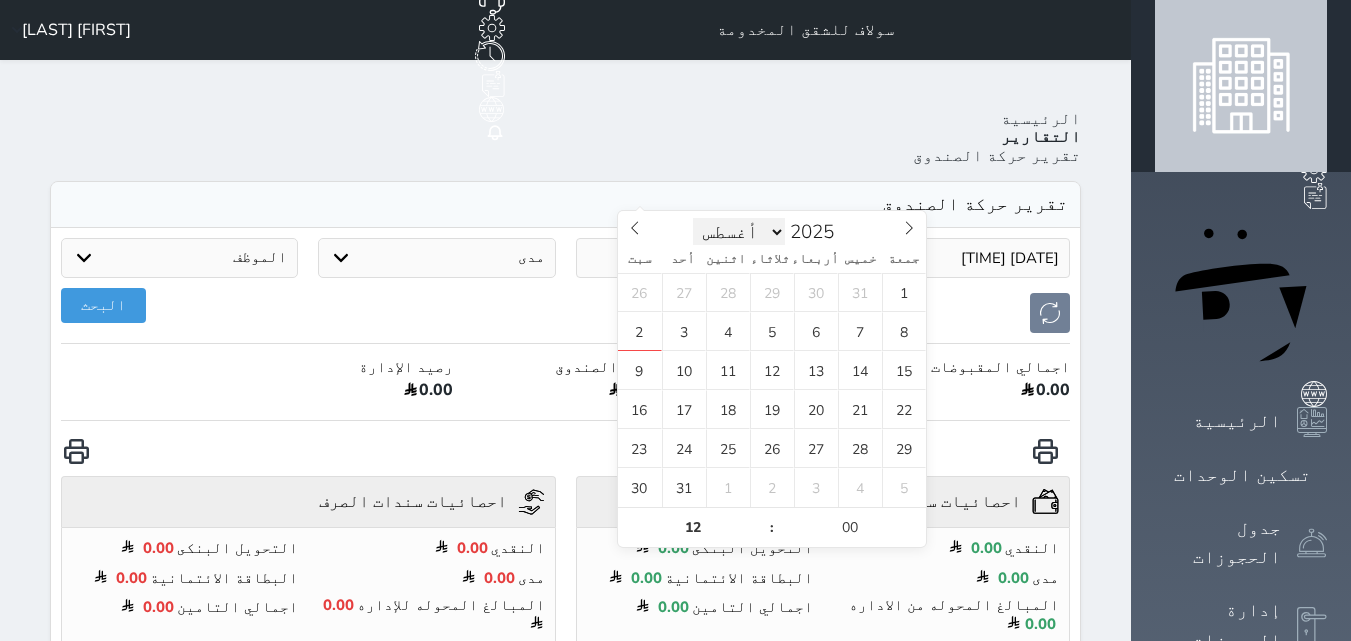 select on "6" 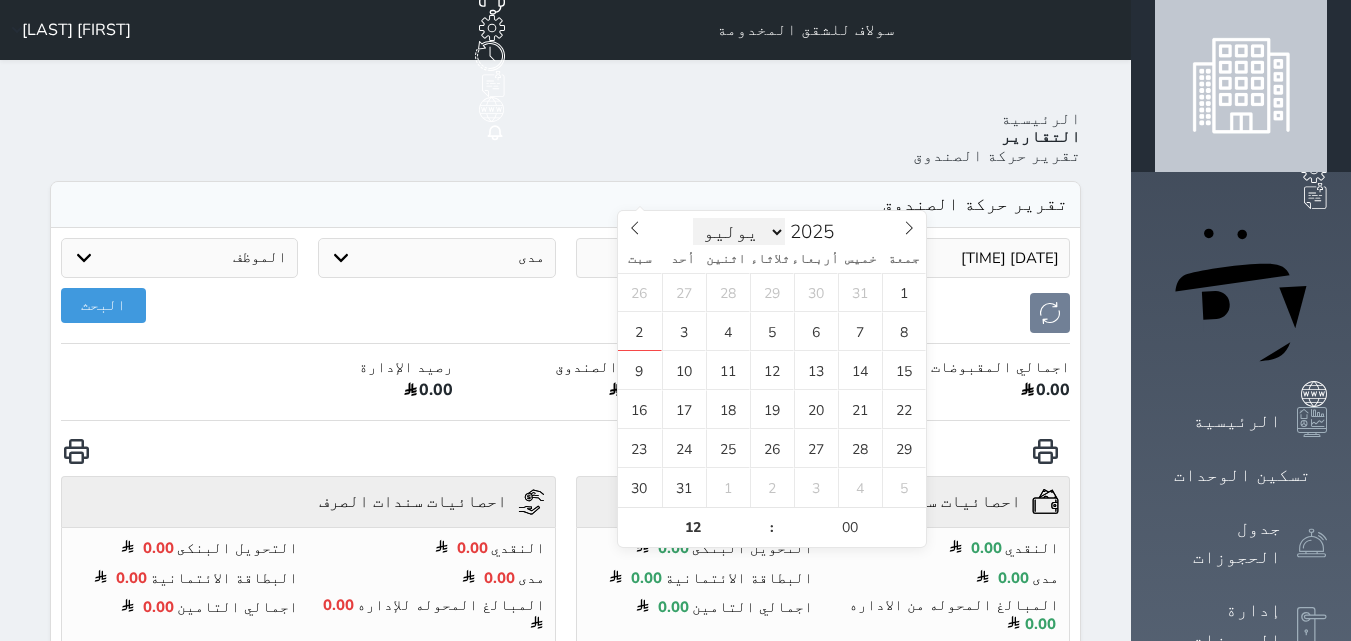 click on "[TEXT]" at bounding box center (739, 232) 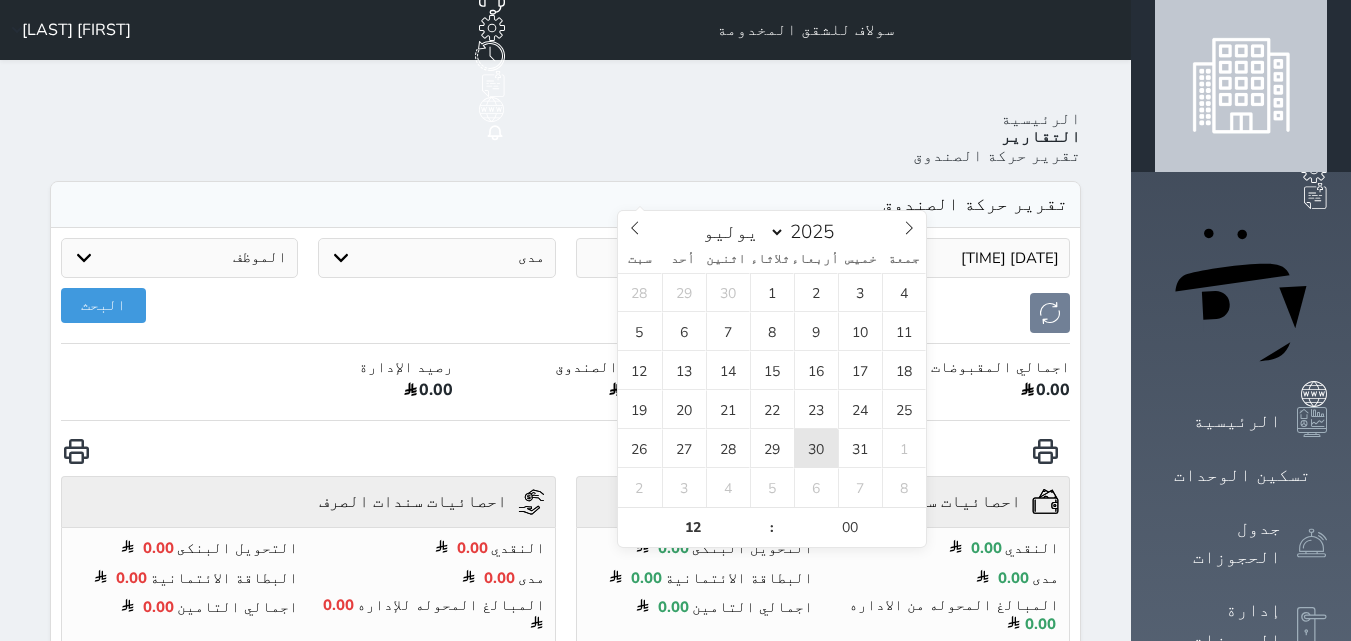 click on "30" at bounding box center [816, 448] 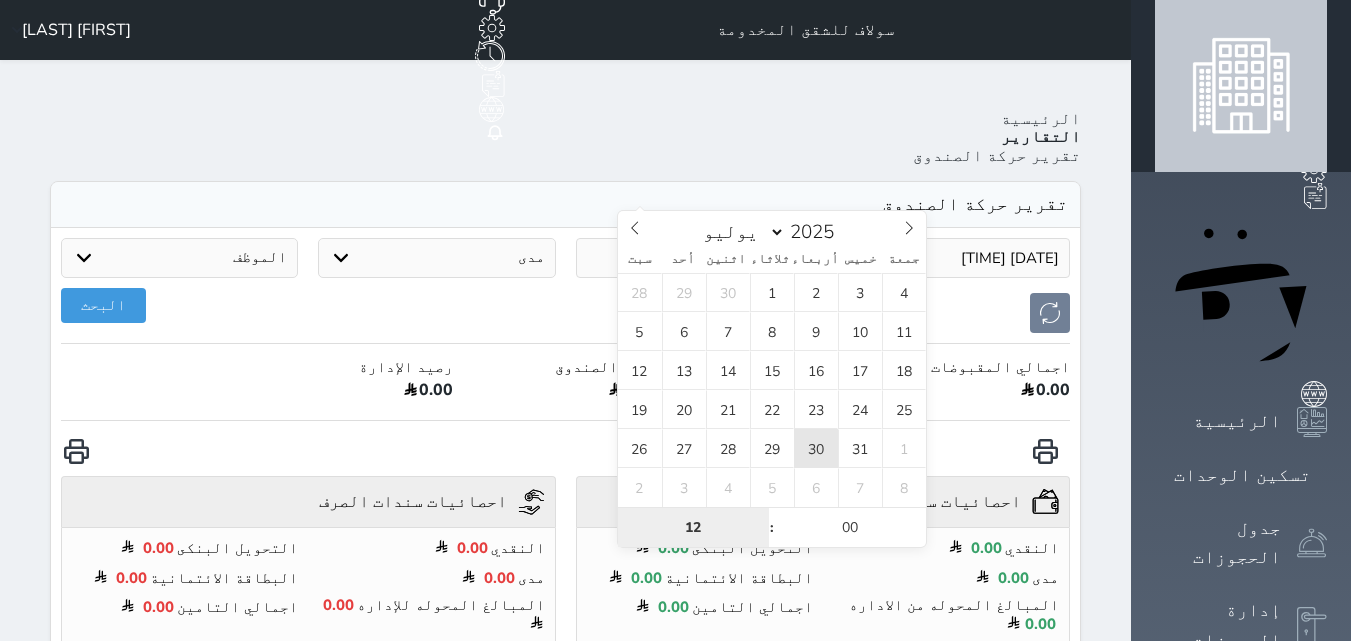 type on "[DATE] [TIME]" 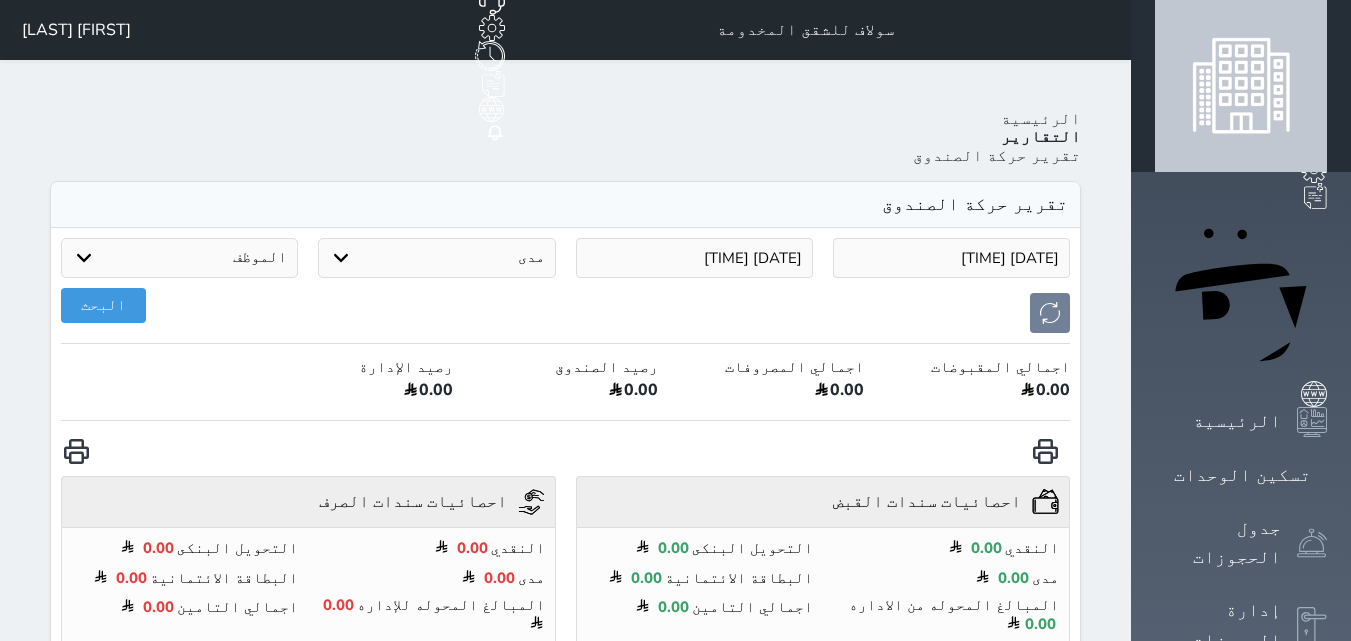 click on "البحث" at bounding box center [565, 313] 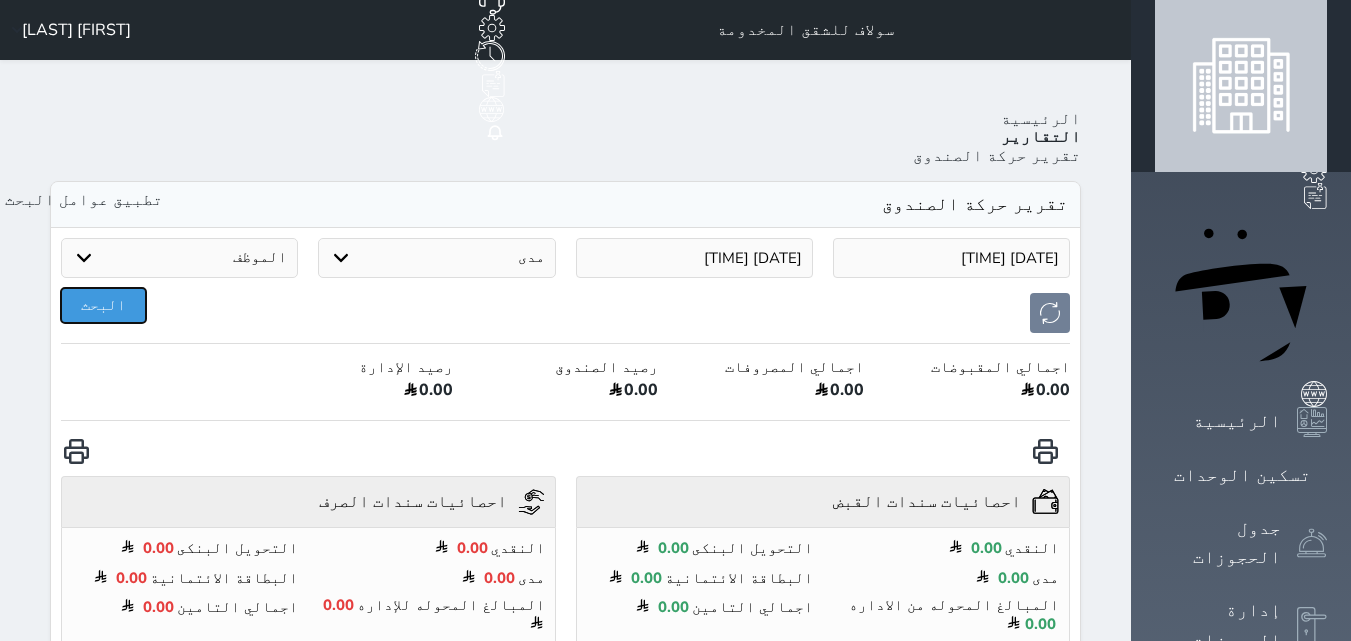 click on "البحث" at bounding box center (103, 305) 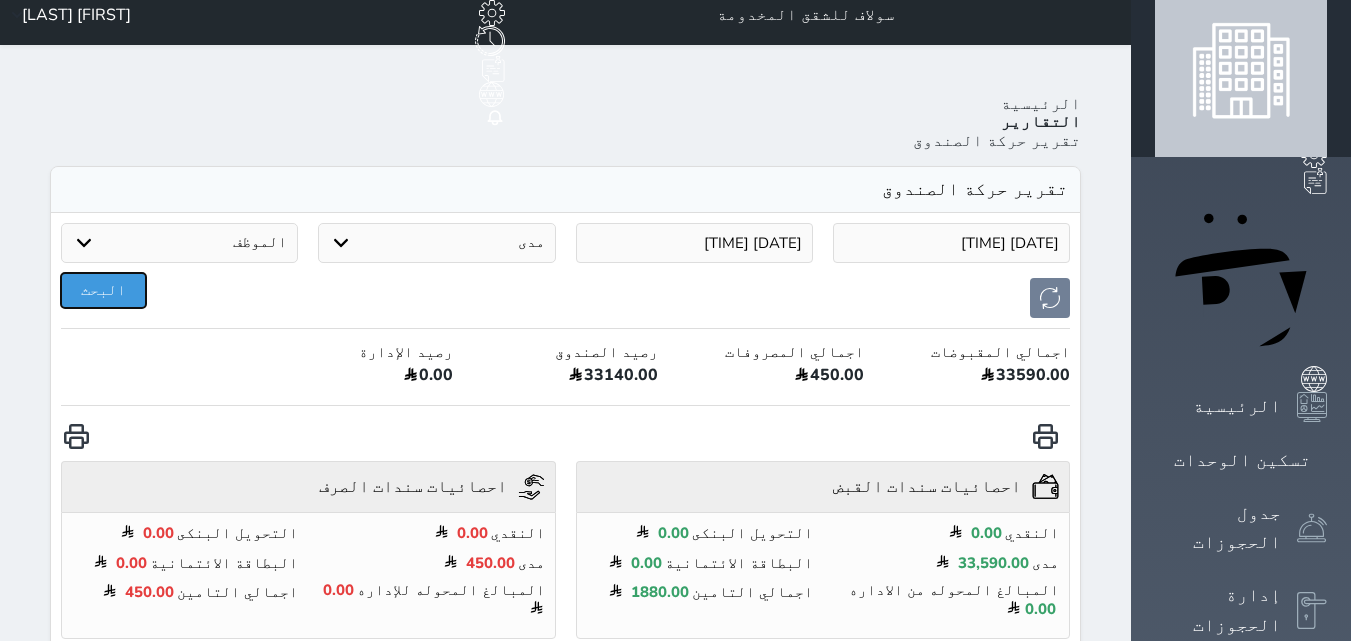 scroll, scrollTop: 0, scrollLeft: 0, axis: both 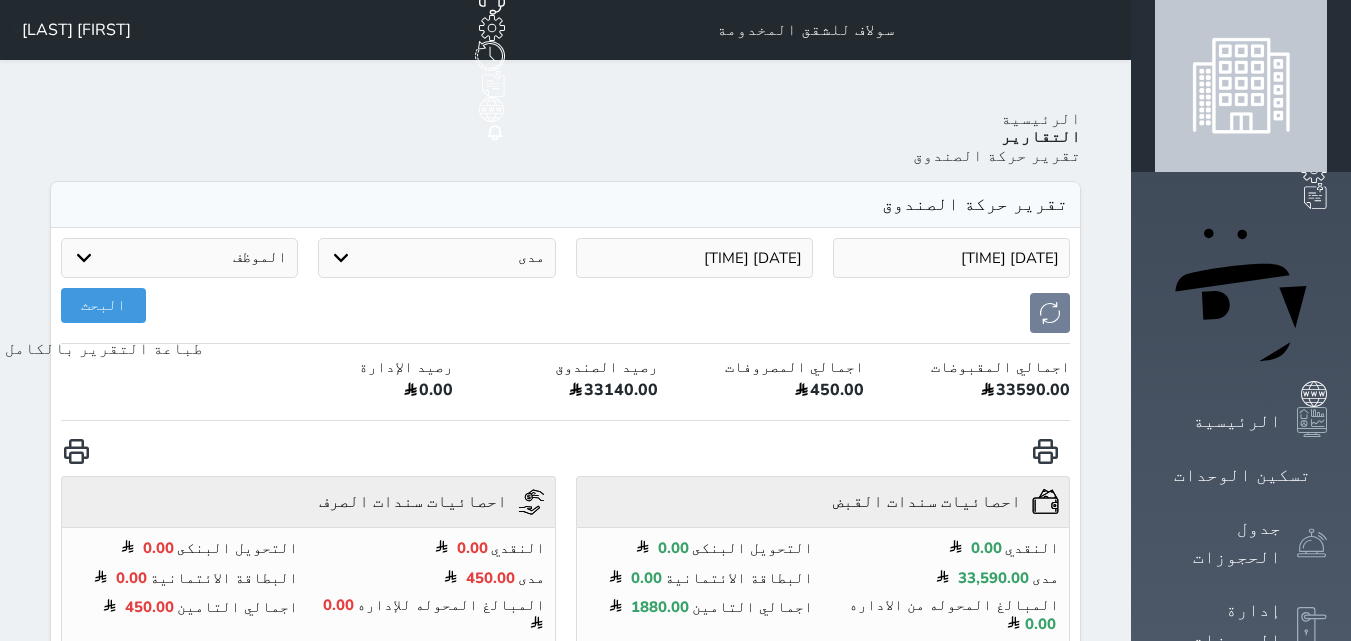 click at bounding box center [76, 451] 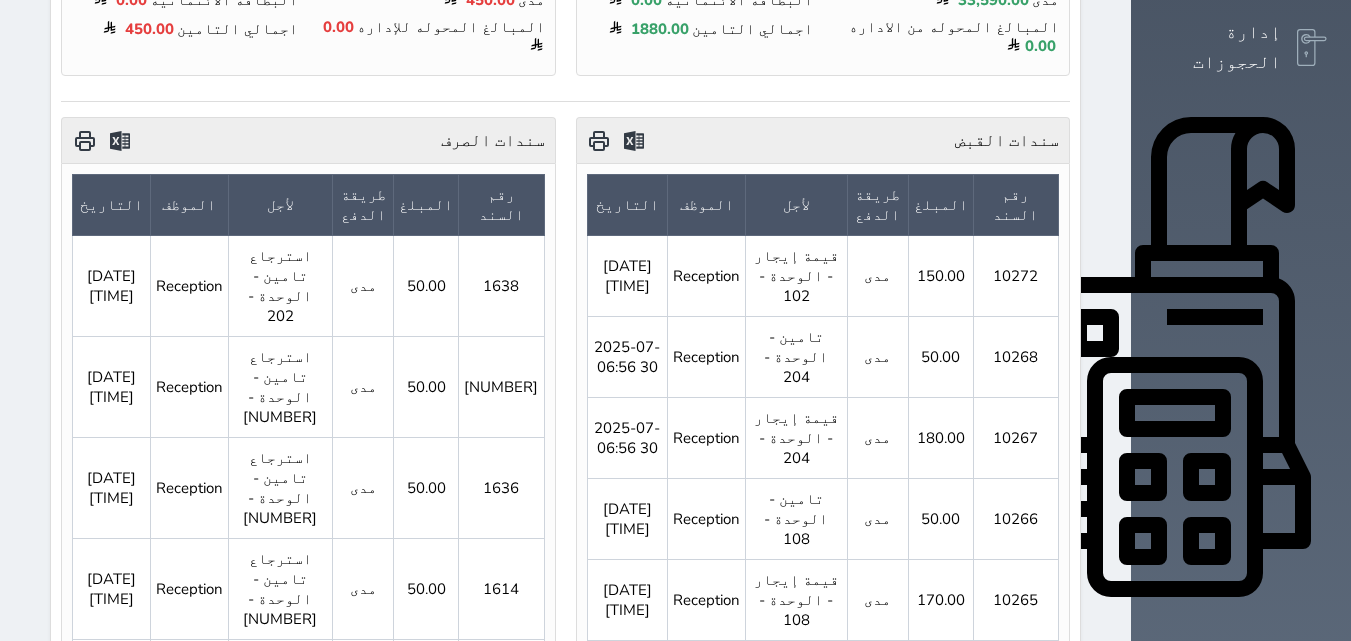 scroll, scrollTop: 600, scrollLeft: 0, axis: vertical 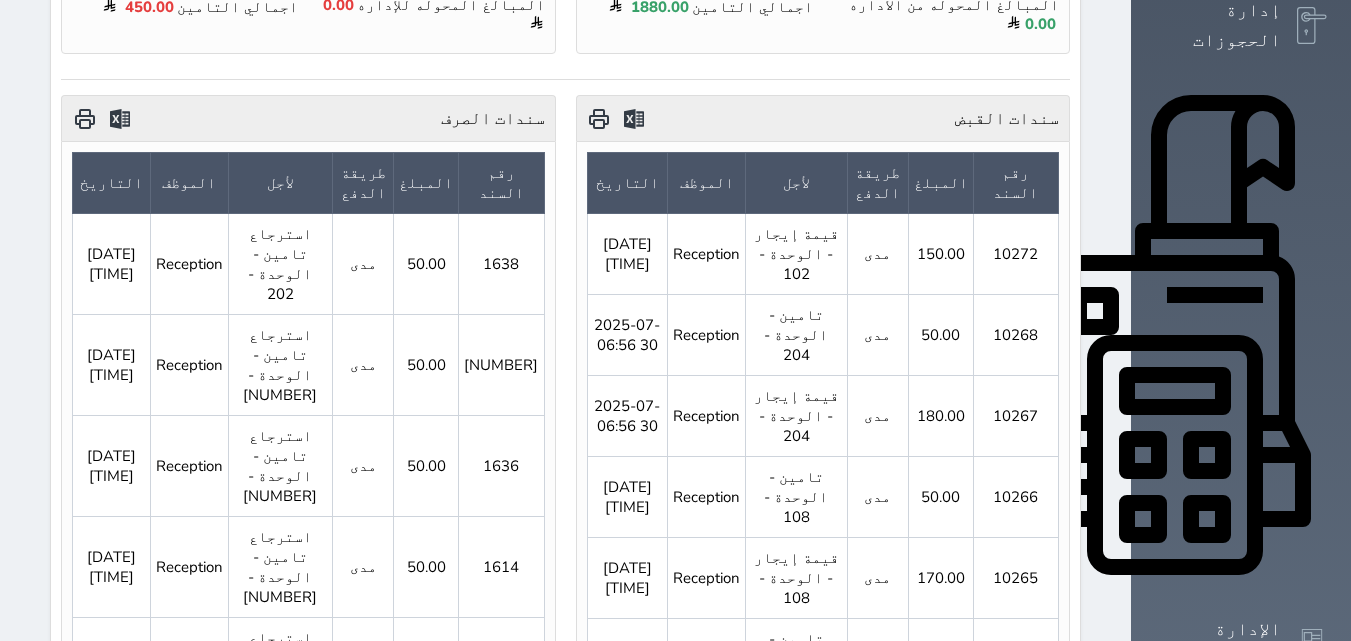 click 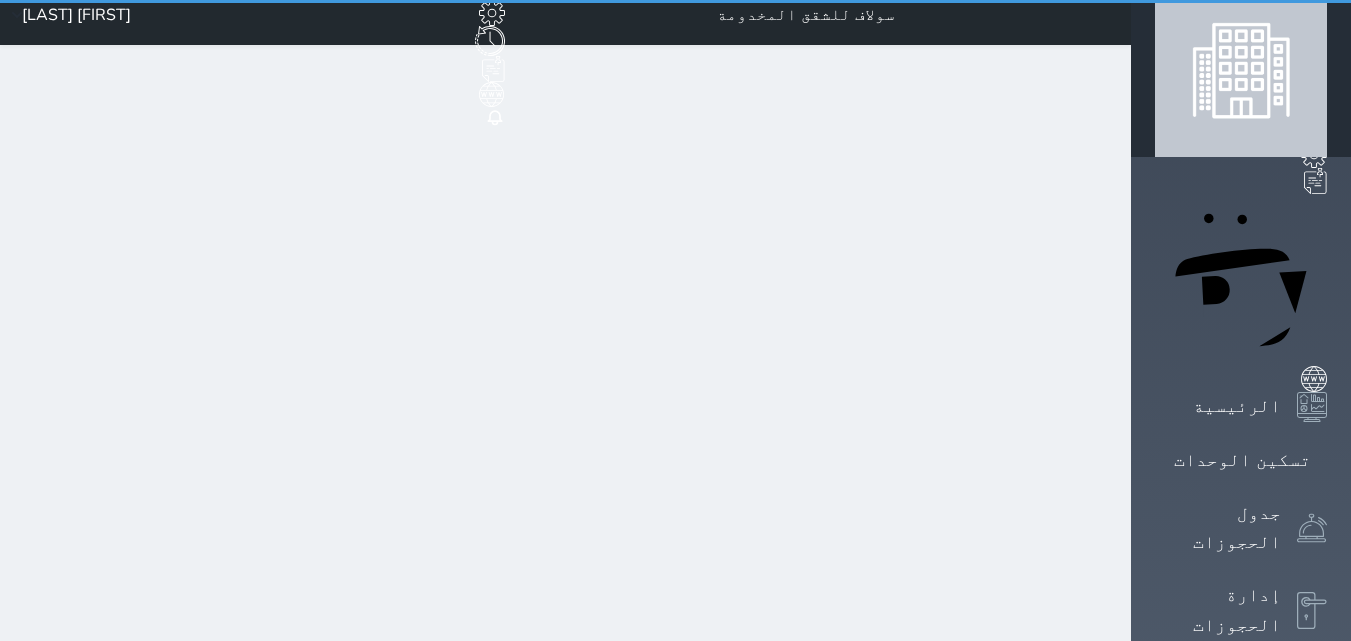 scroll, scrollTop: 0, scrollLeft: 0, axis: both 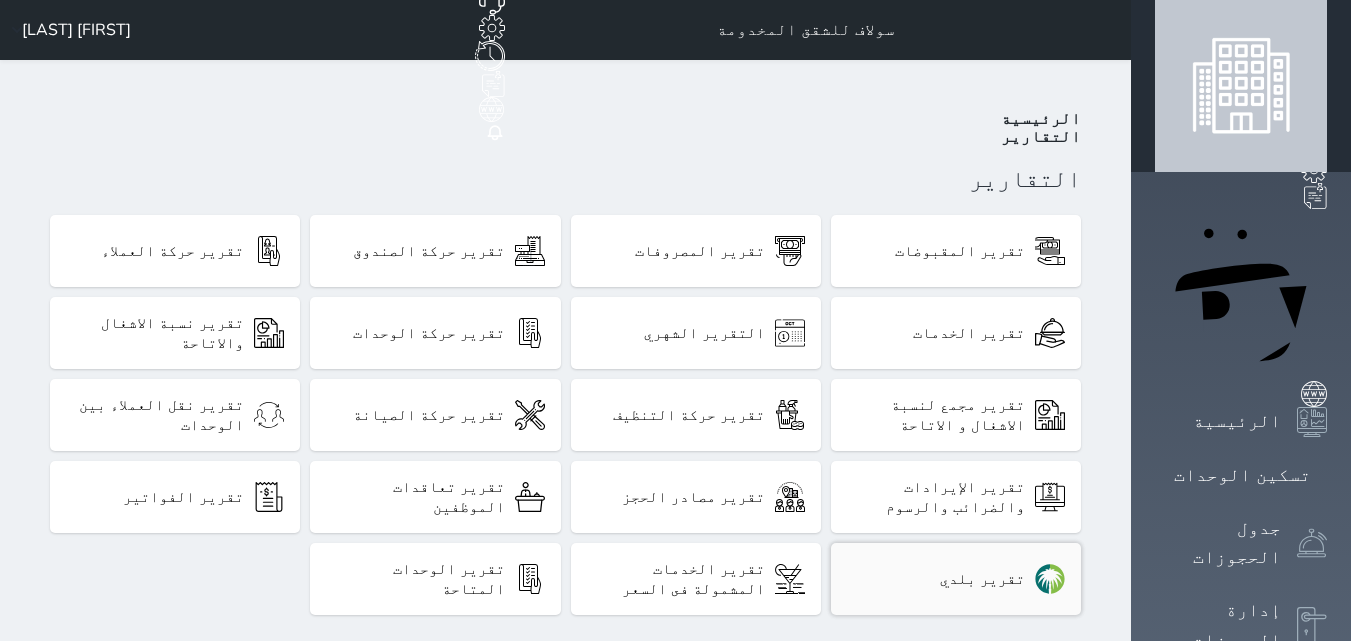 click on "تقرير بلدي" at bounding box center [956, 579] 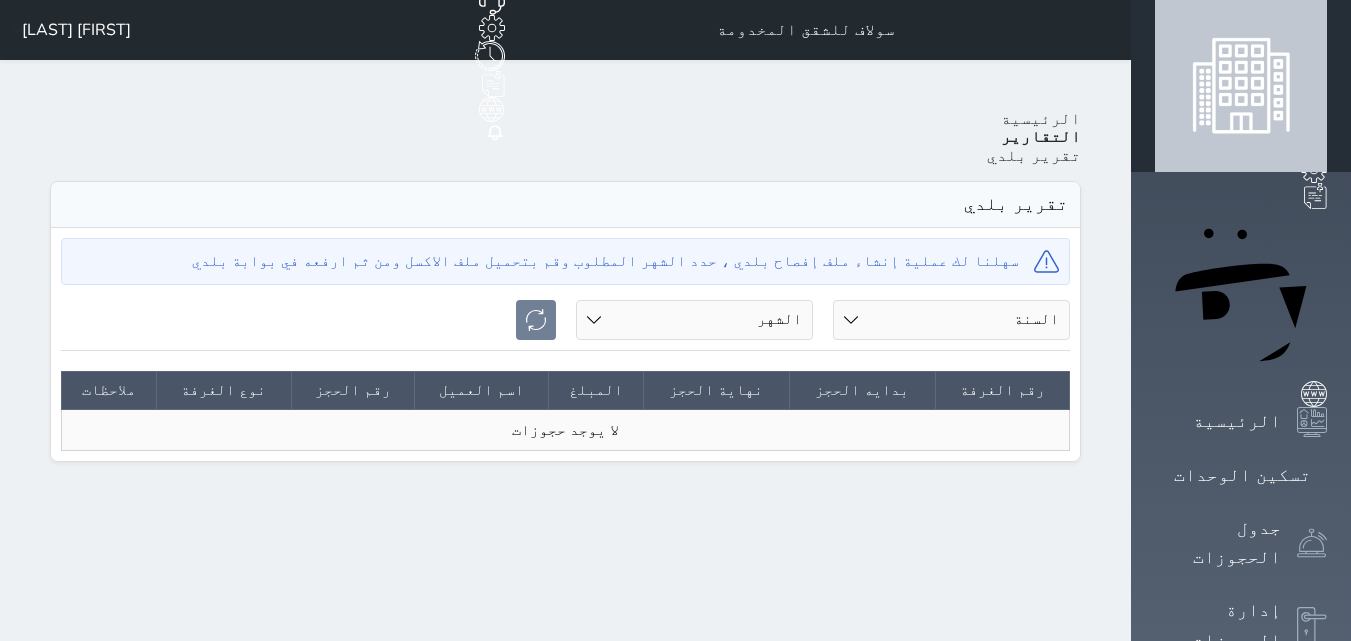 click on "السنة   2020 2021 2022 2023 2024 2025" at bounding box center (951, 320) 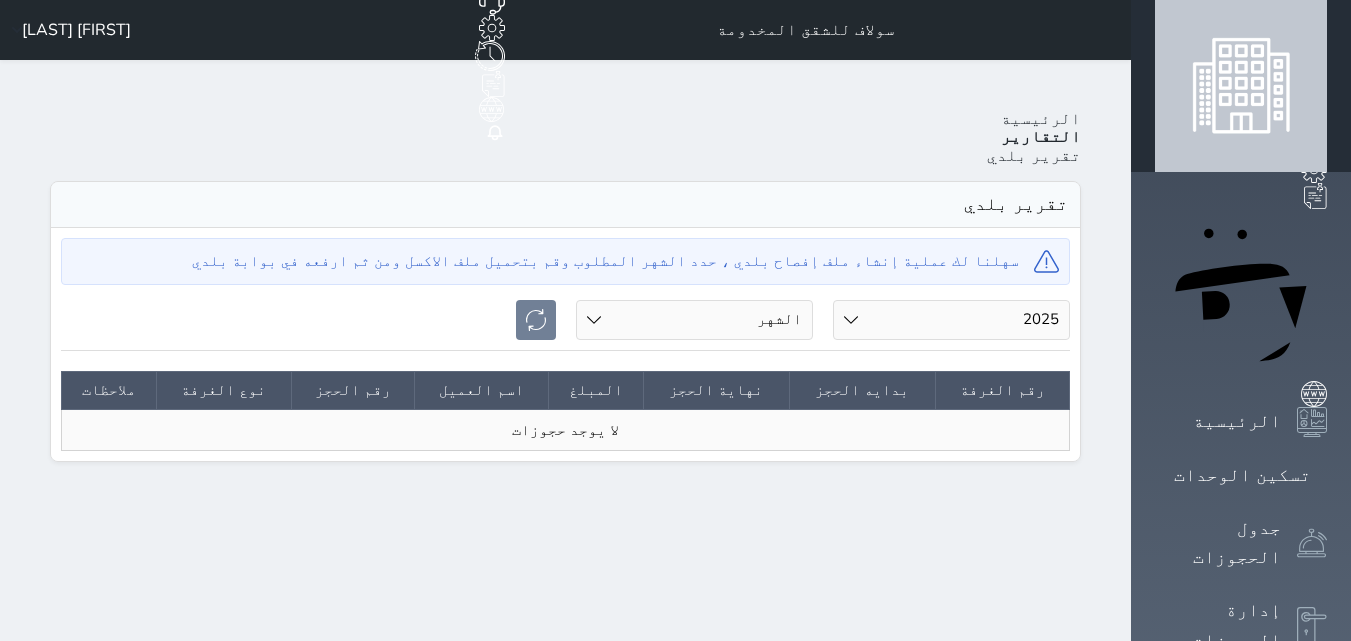 click on "السنة   2020 2021 2022 2023 2024 2025" at bounding box center [951, 320] 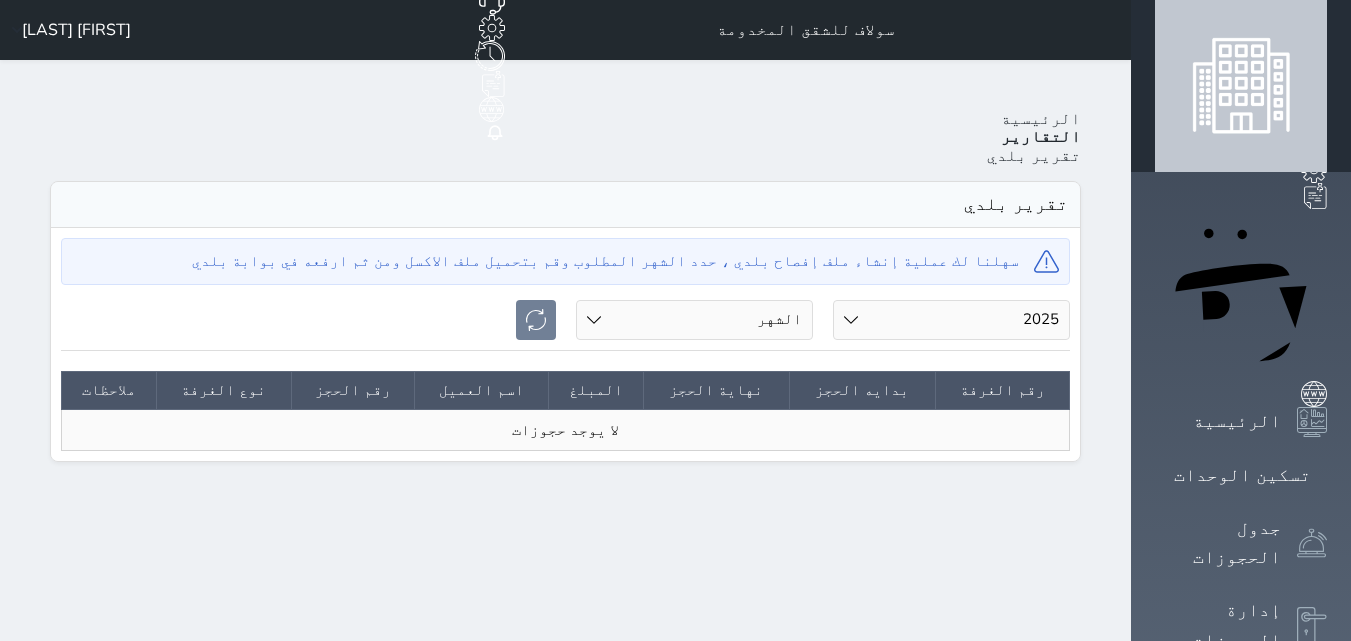 click on "[TEXT]" at bounding box center [694, 320] 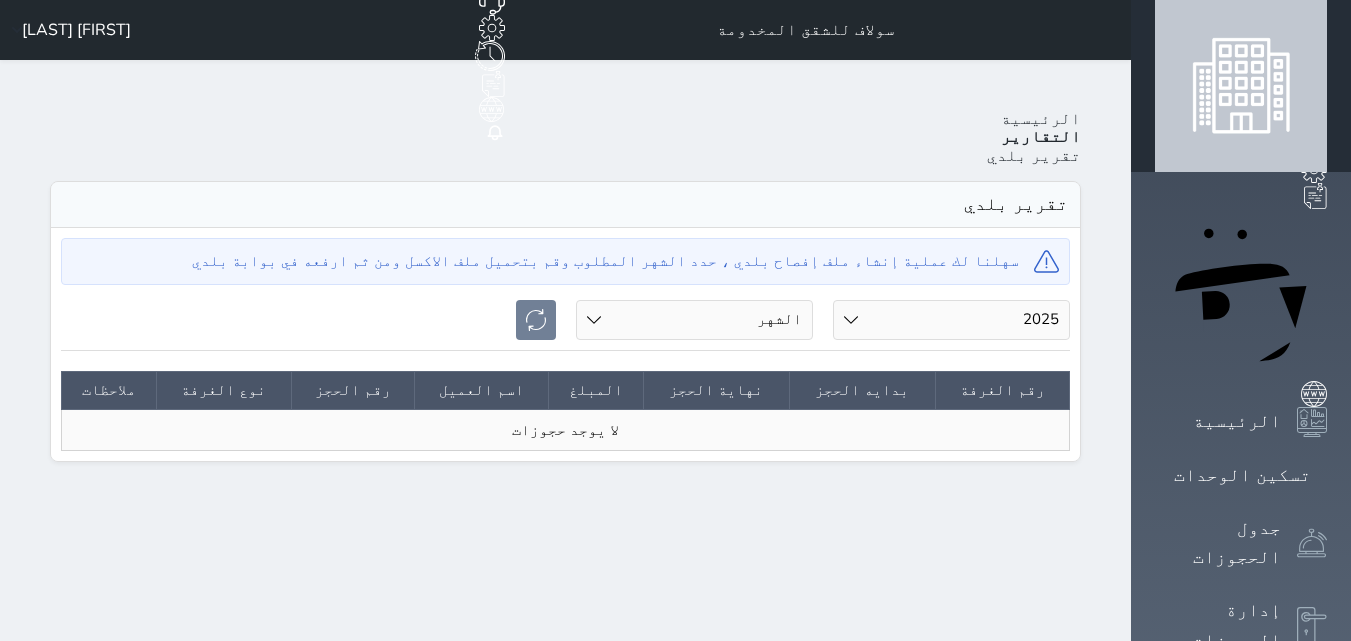 select on "07" 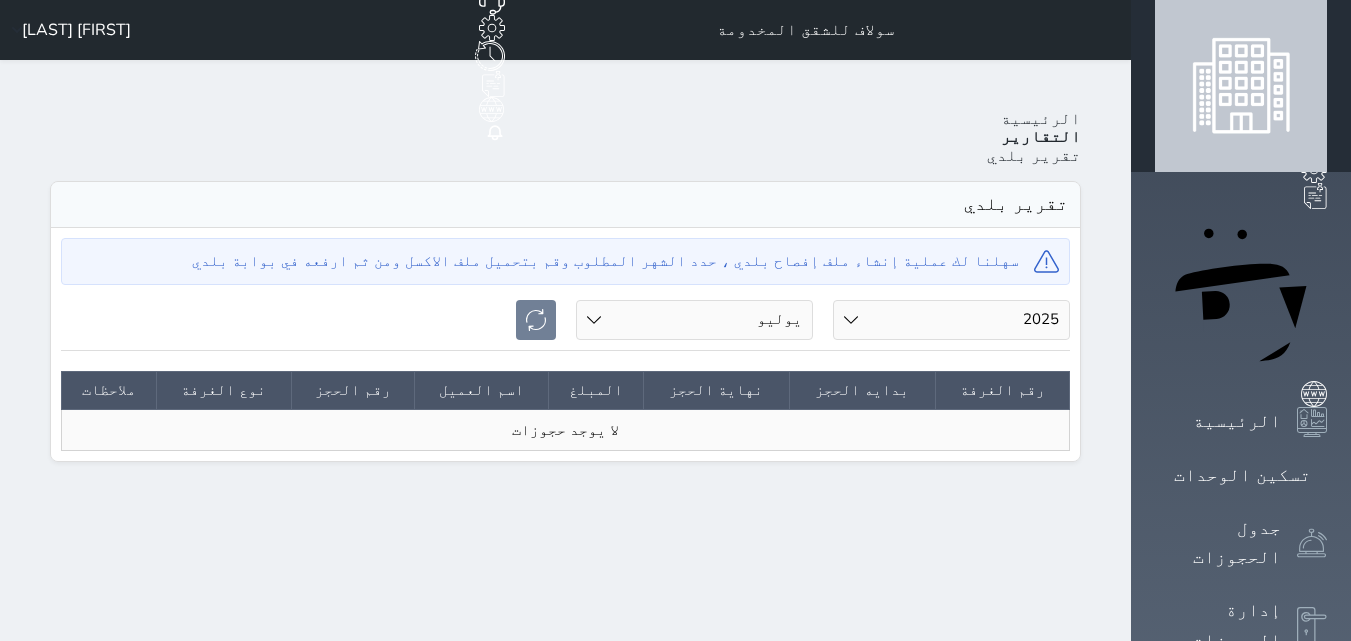 click on "[TEXT]" at bounding box center [694, 320] 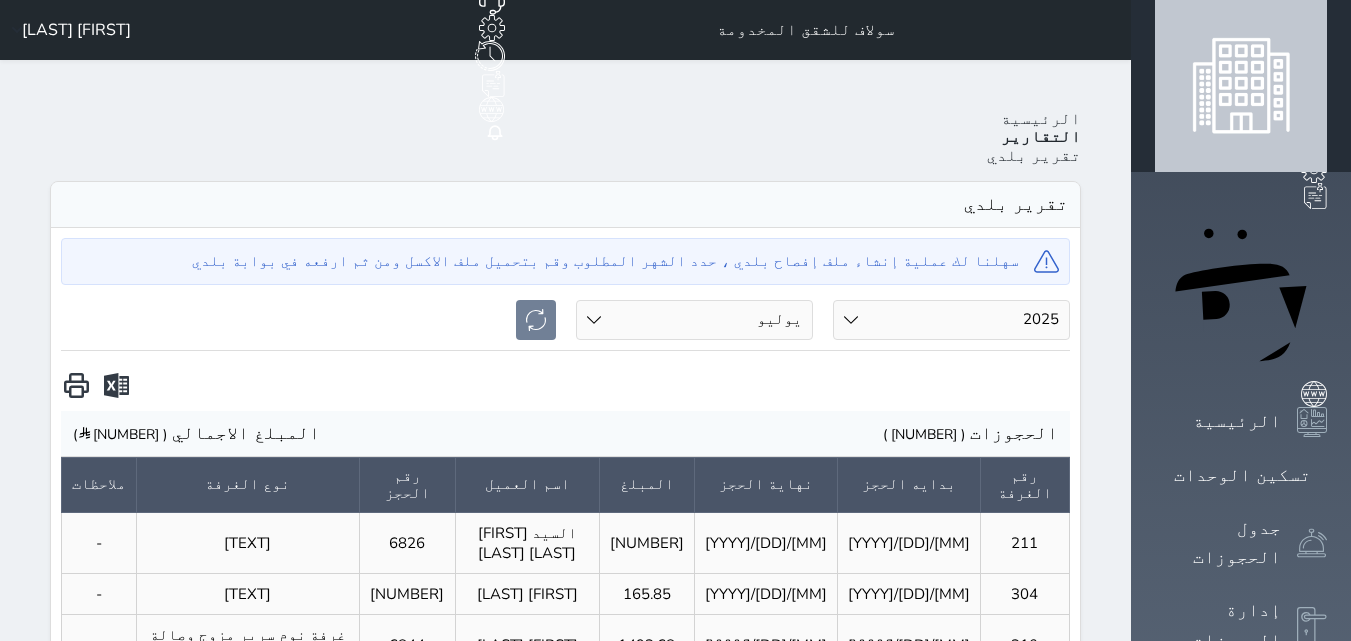 click at bounding box center (116, 386) 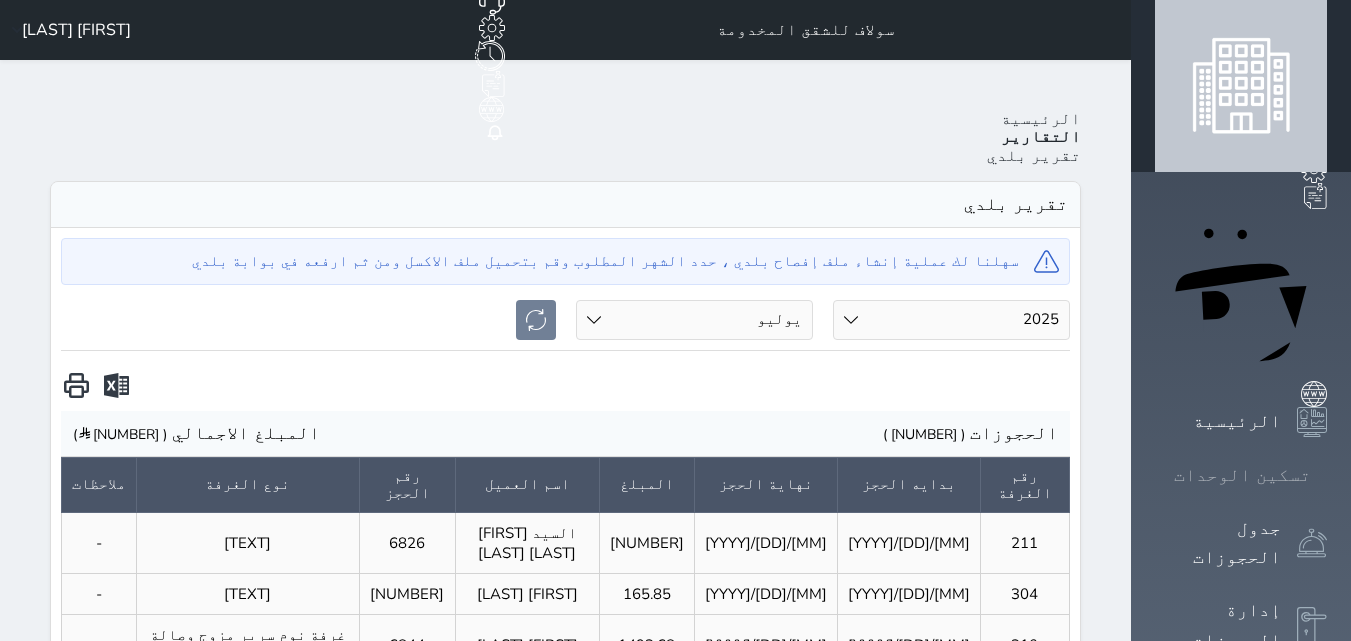 click 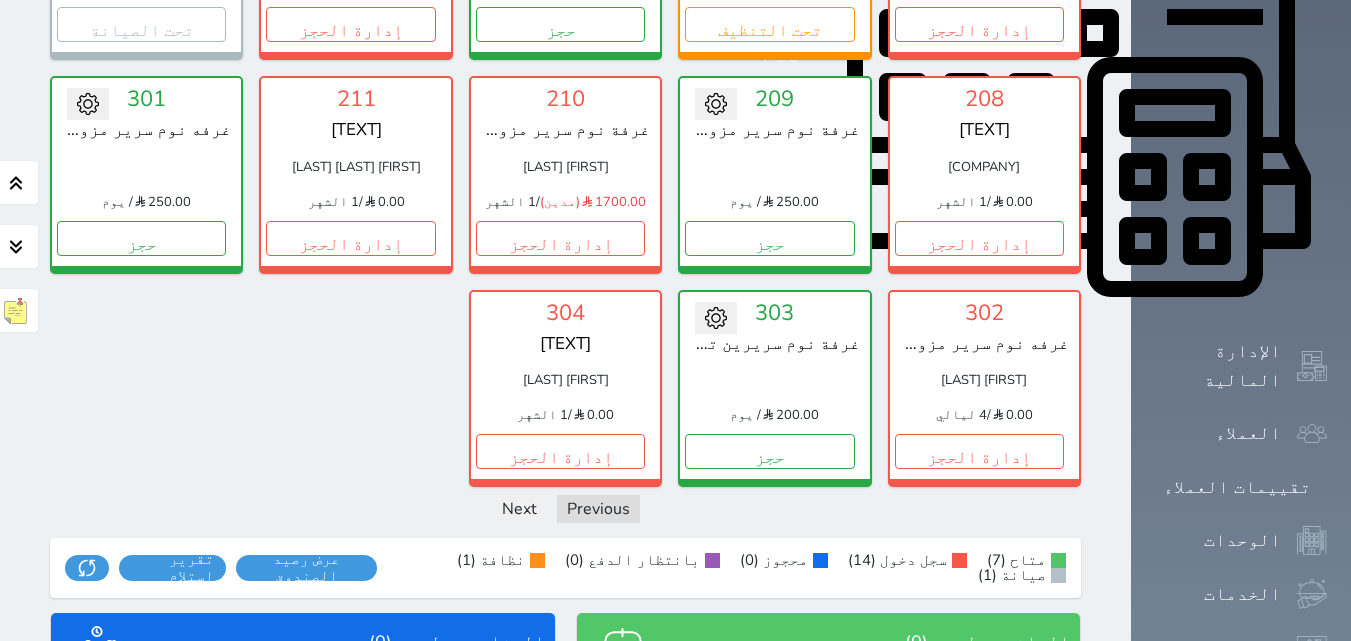 scroll, scrollTop: 913, scrollLeft: 0, axis: vertical 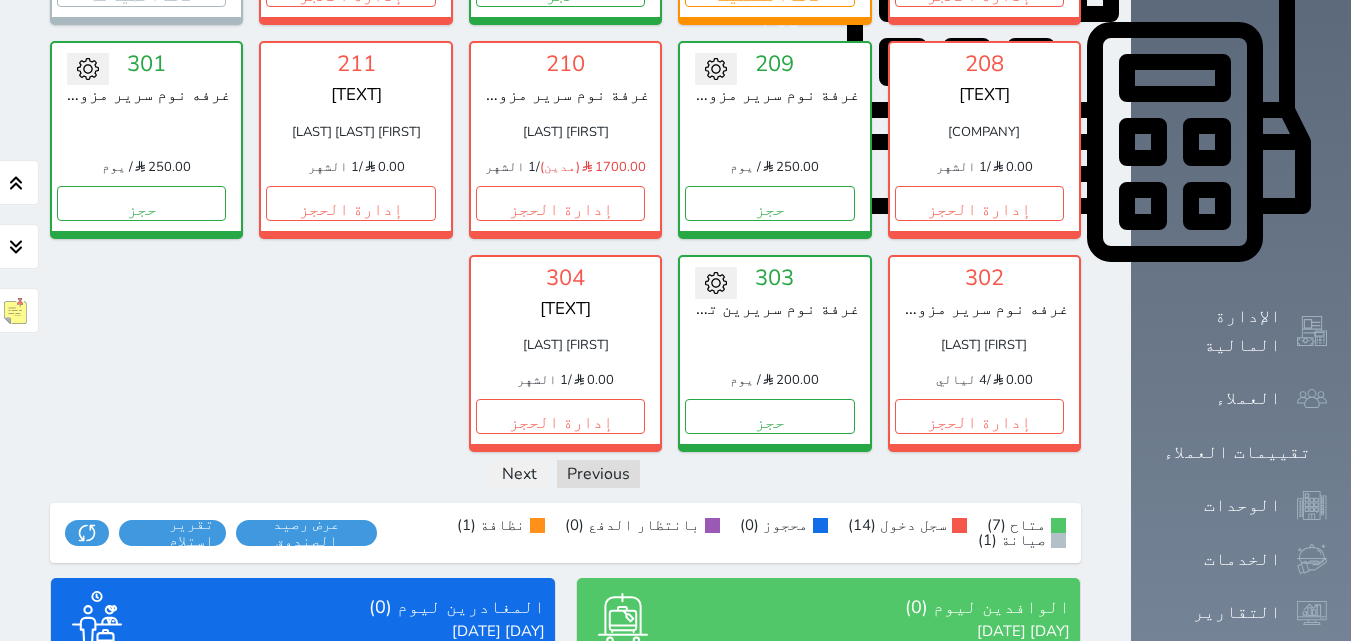 click on "عرض الوافدين" at bounding box center (828, 797) 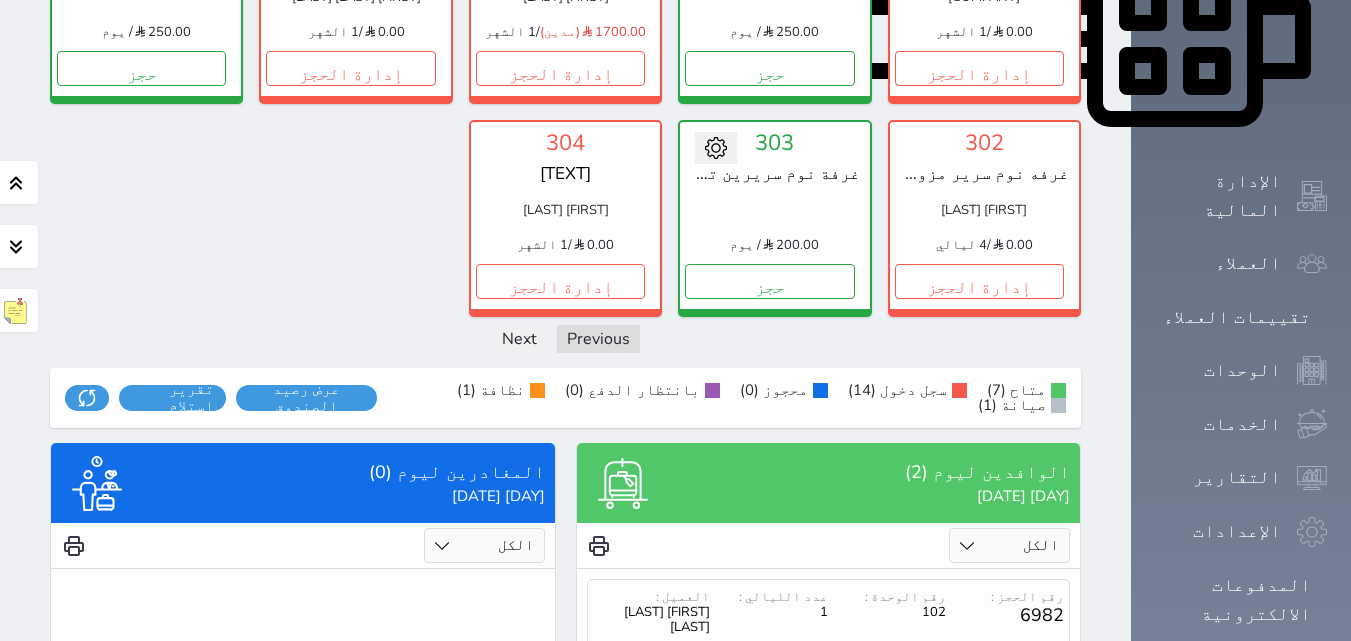 scroll, scrollTop: 1059, scrollLeft: 0, axis: vertical 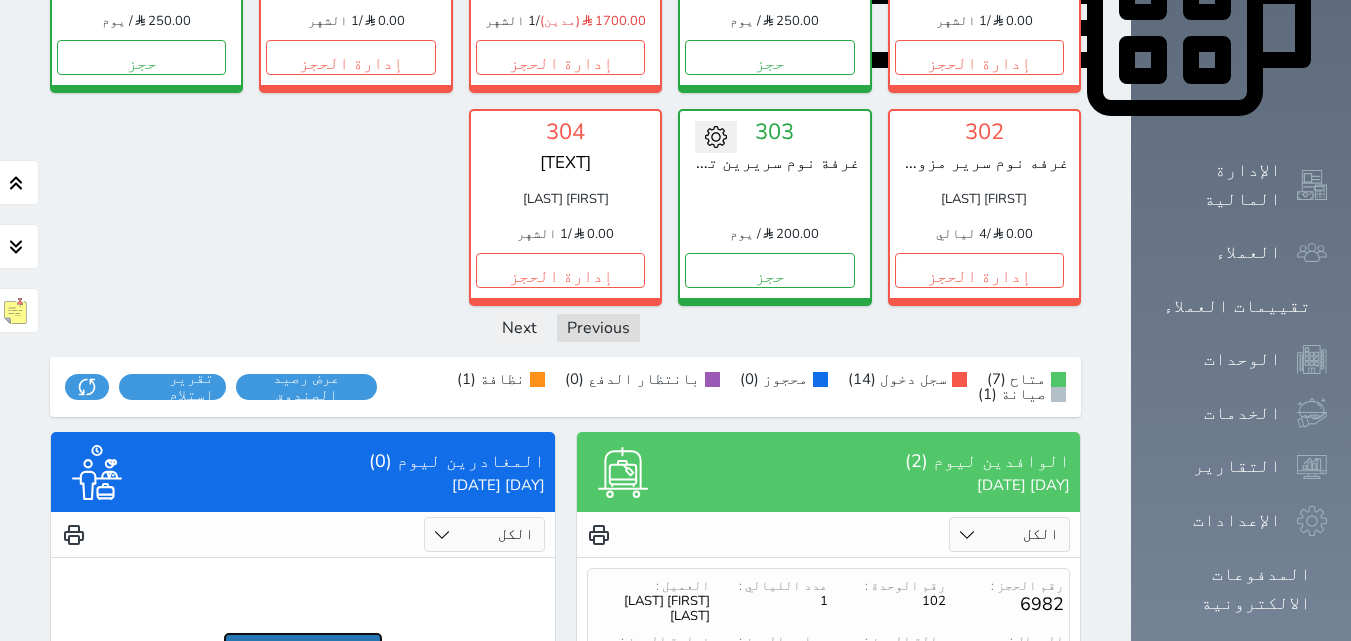 click on "عرض المغادرين" at bounding box center [303, 651] 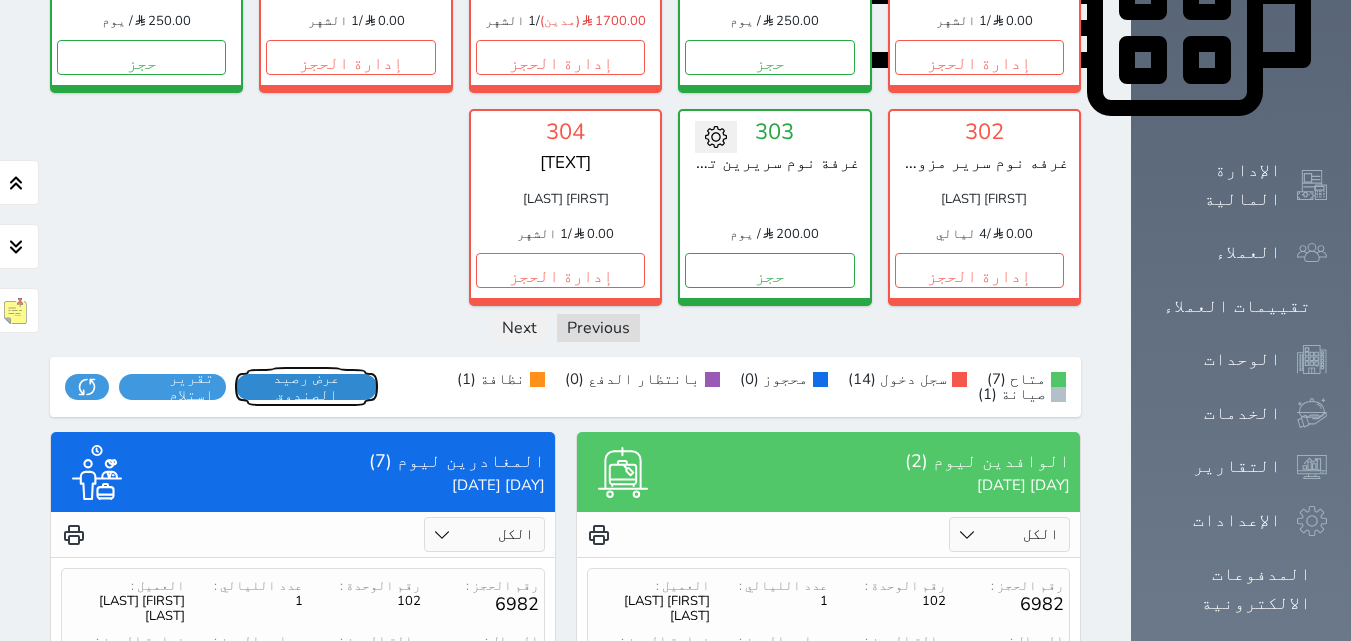 click on "عرض رصيد الصندوق" at bounding box center [307, 387] 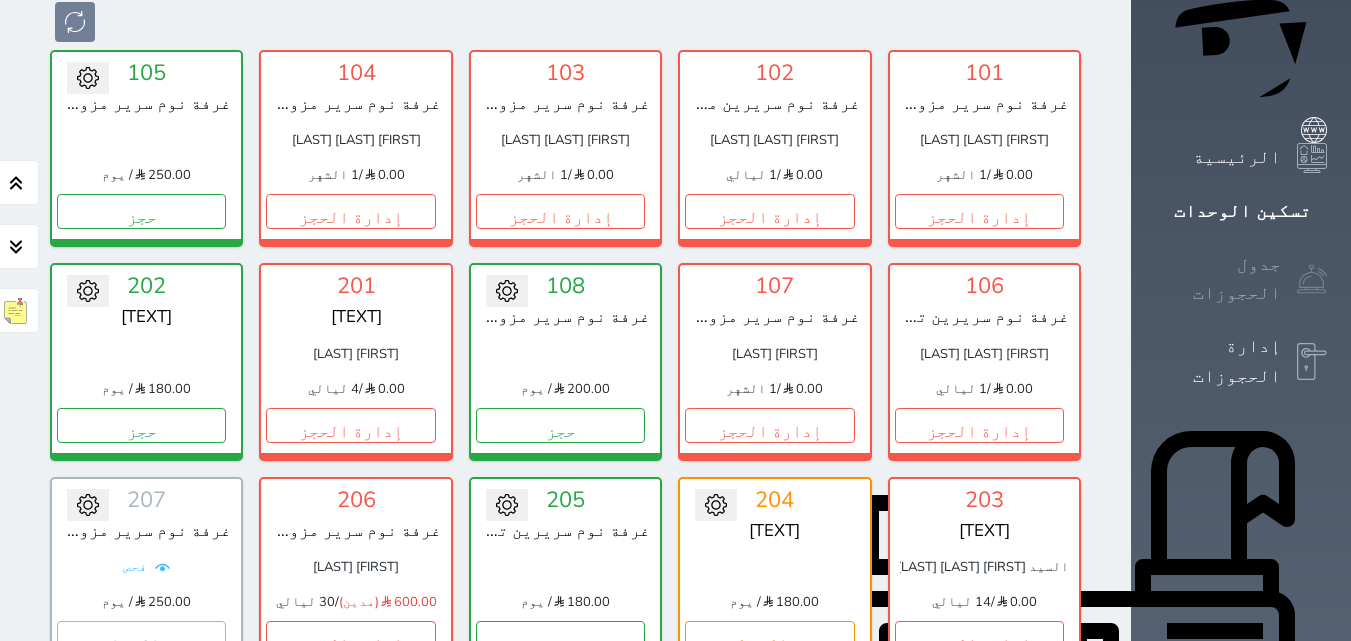 scroll, scrollTop: 300, scrollLeft: 0, axis: vertical 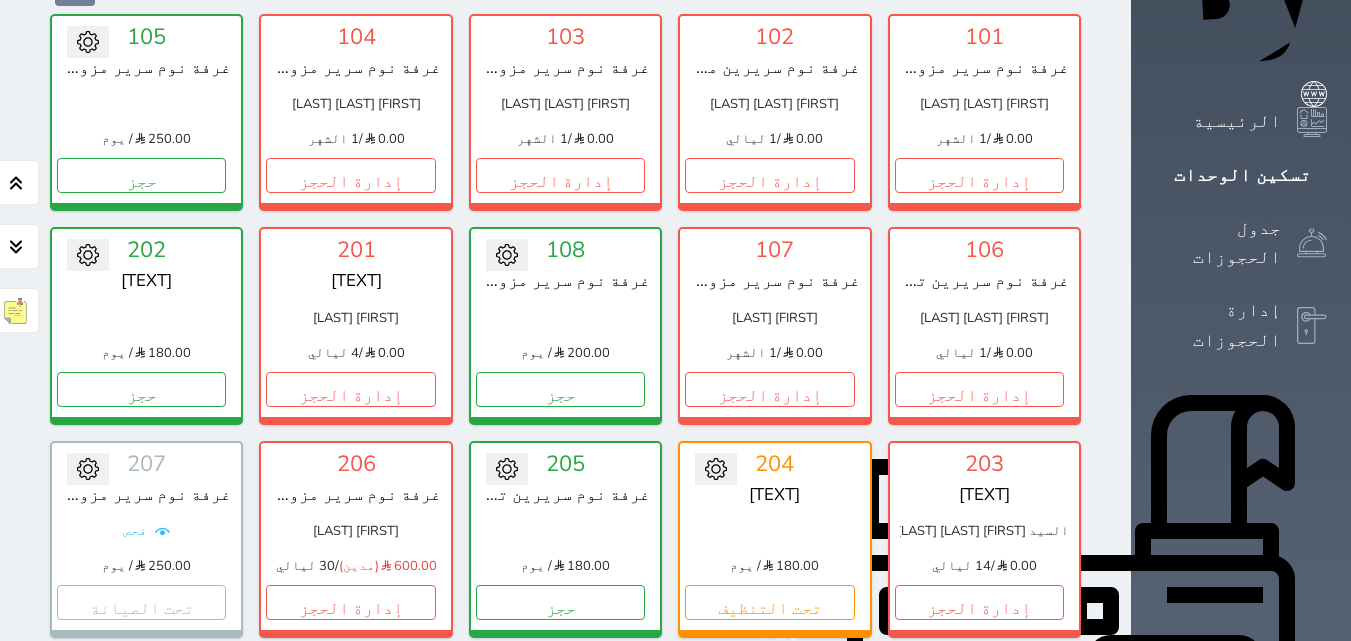 click 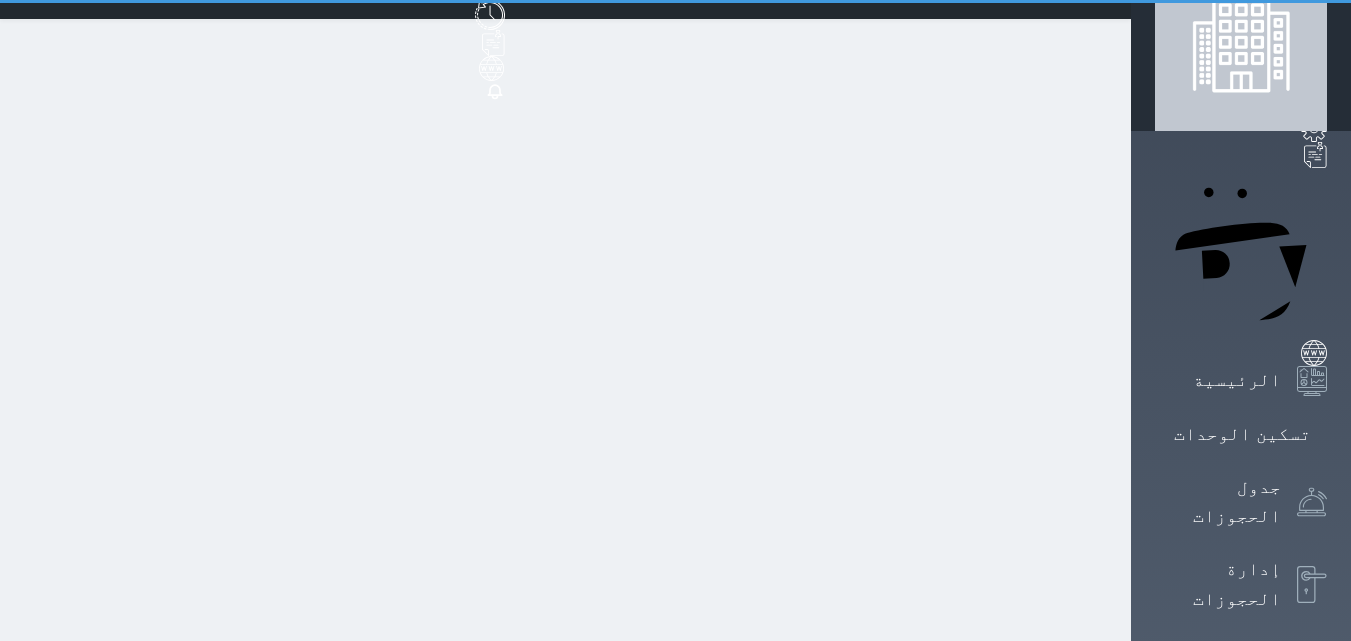 scroll, scrollTop: 0, scrollLeft: 0, axis: both 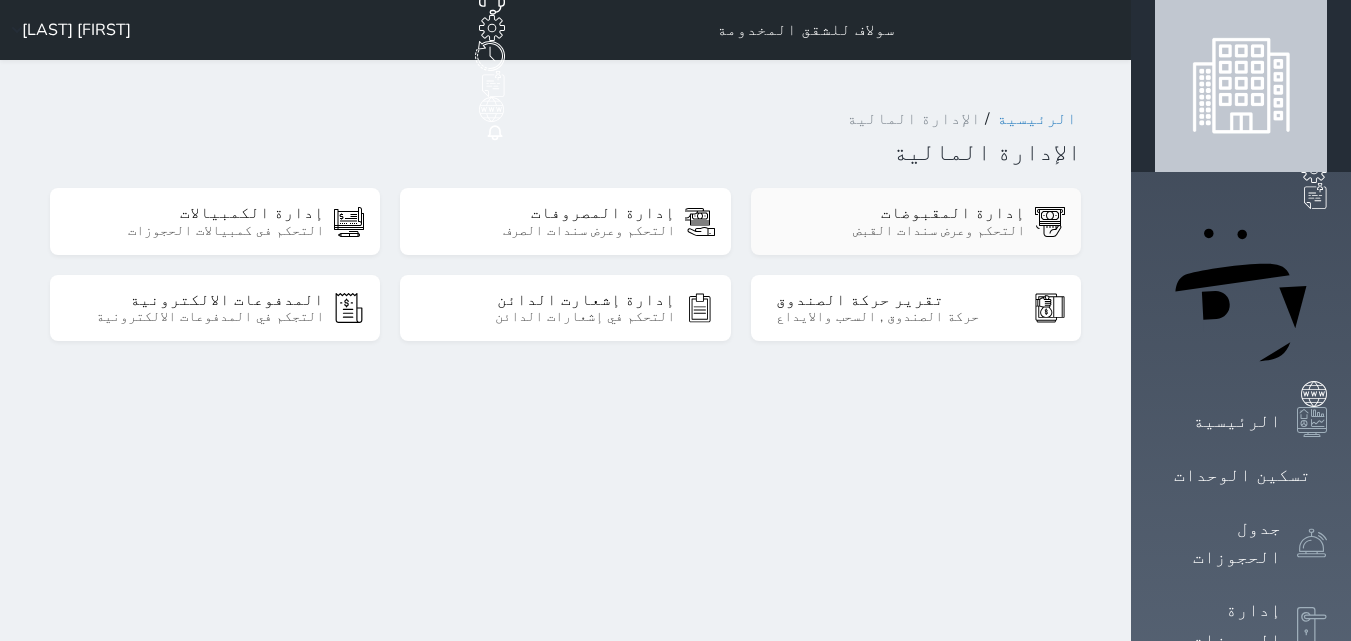 click on "إدارة المقبوضات" at bounding box center [900, 213] 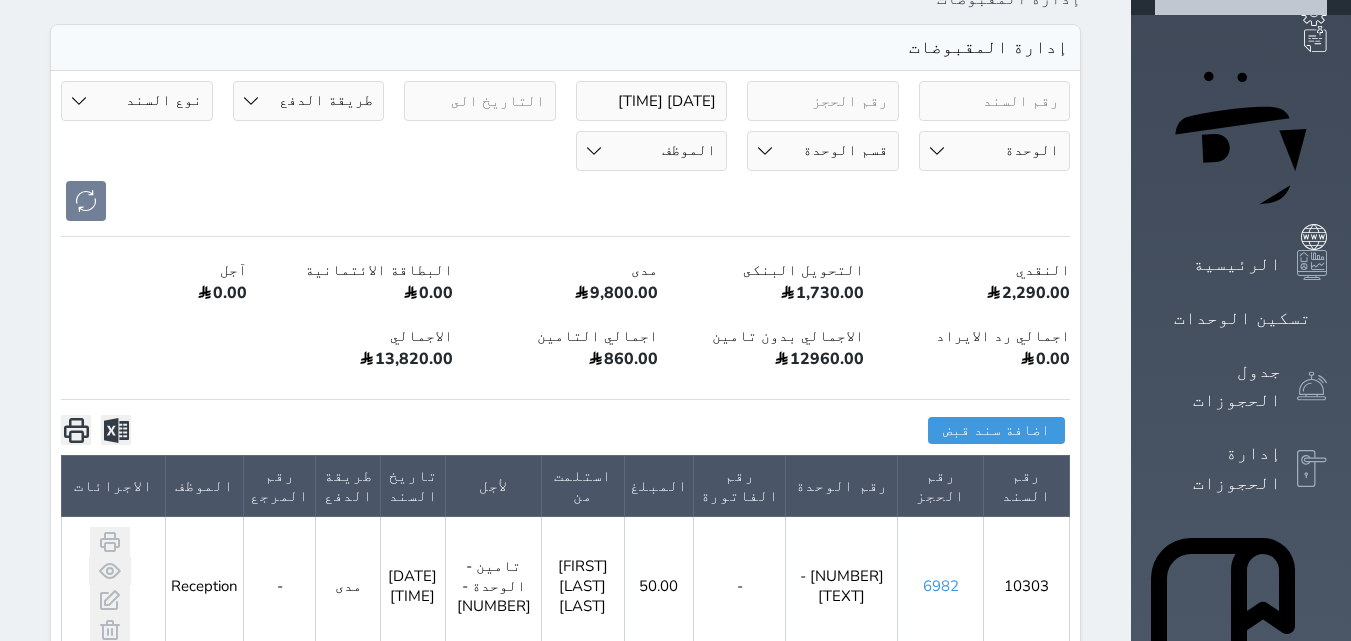 scroll, scrollTop: 0, scrollLeft: 0, axis: both 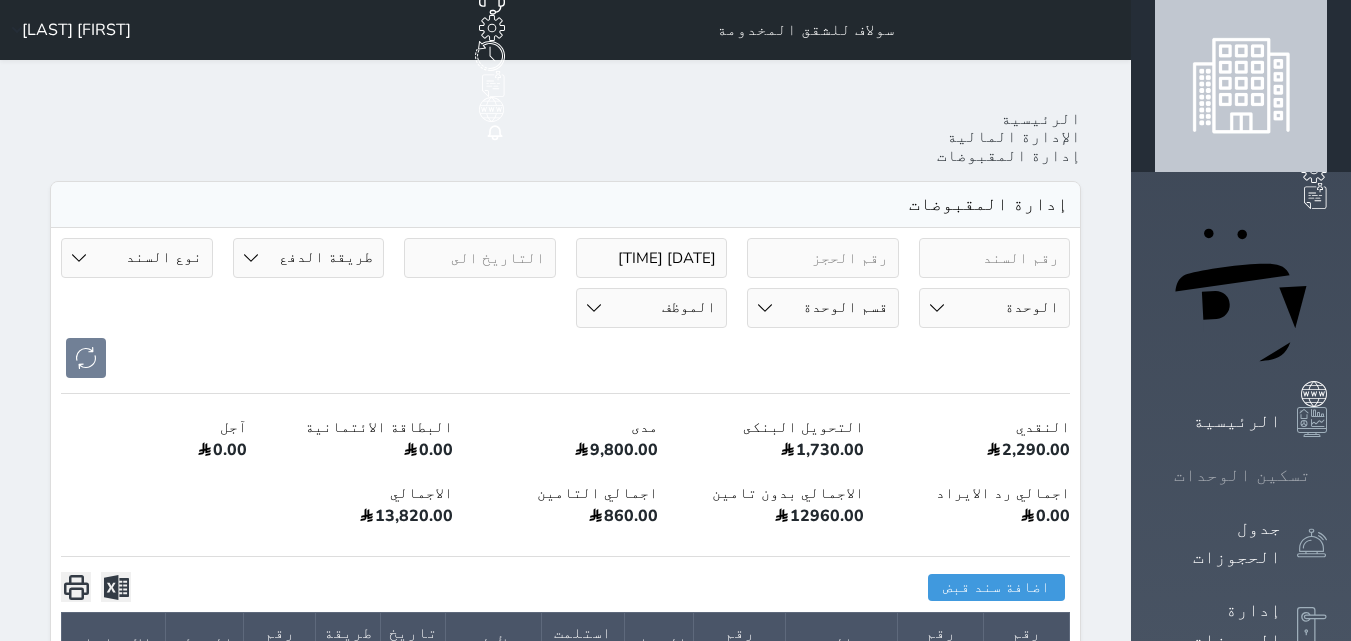 click 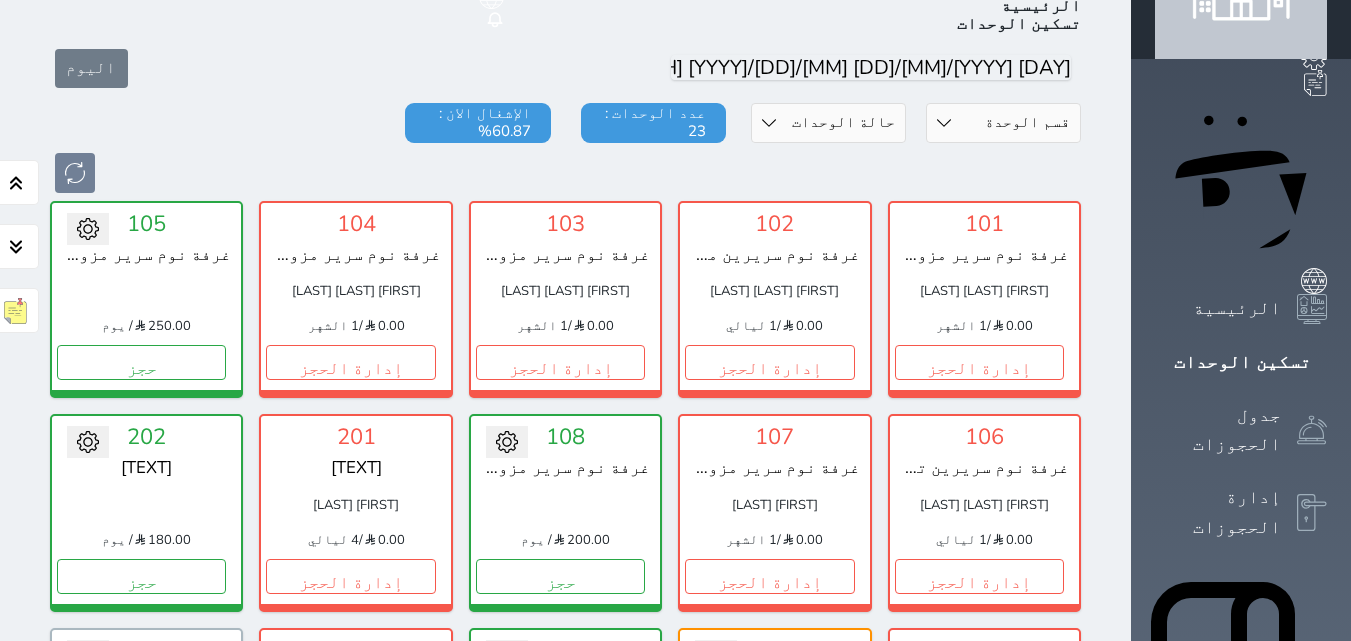 scroll, scrollTop: 0, scrollLeft: 0, axis: both 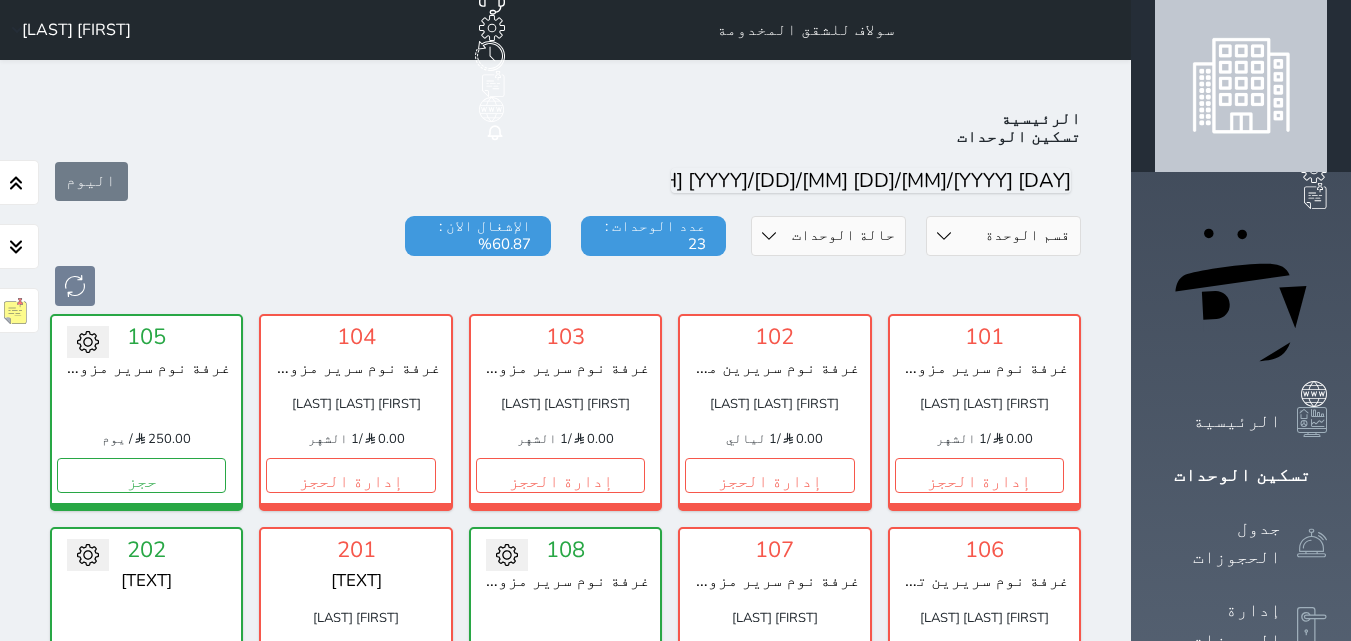 click on "[FIRST] [LAST]" at bounding box center (67, 30) 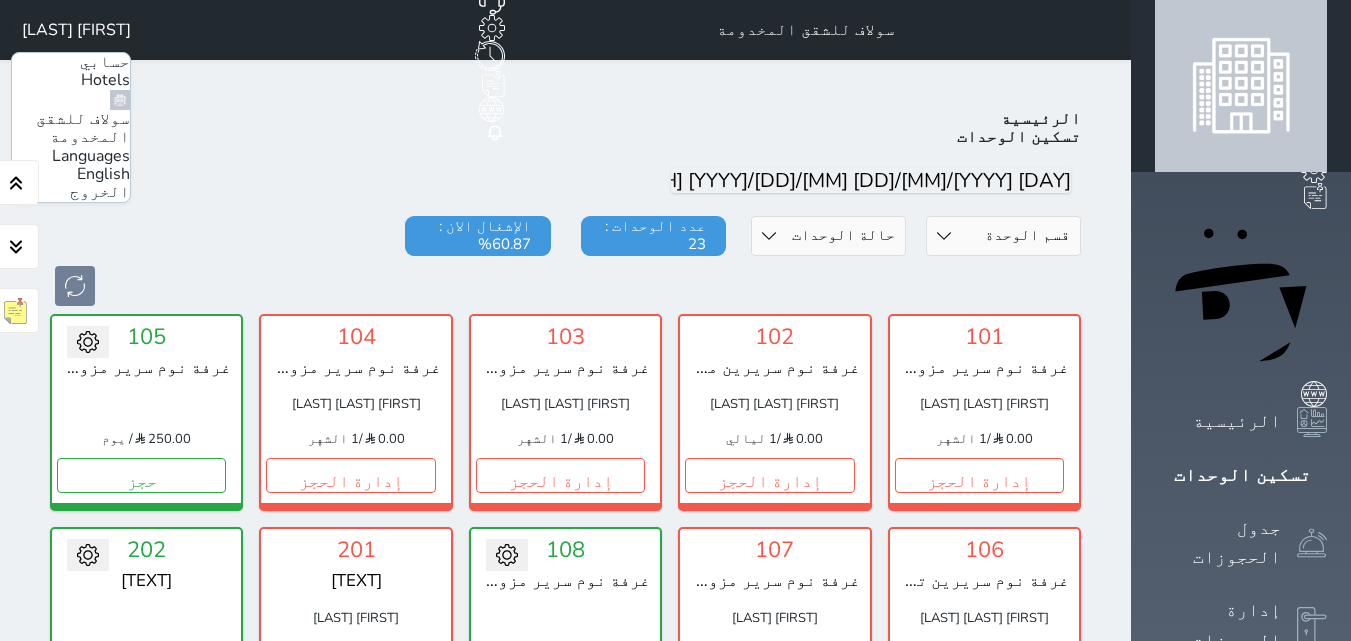 click on "الخروج" at bounding box center (100, 192) 